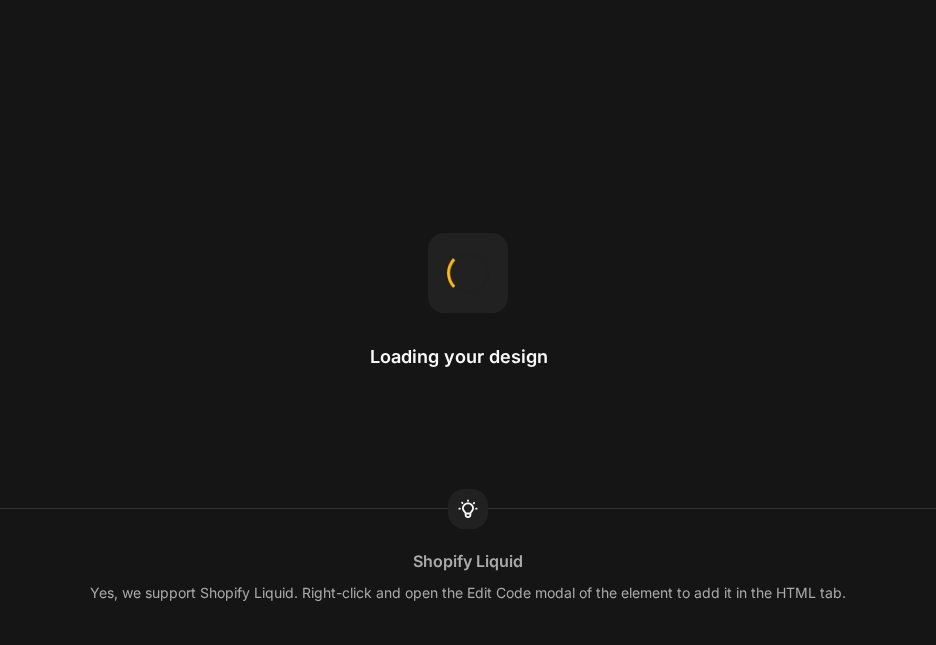 scroll, scrollTop: 0, scrollLeft: 0, axis: both 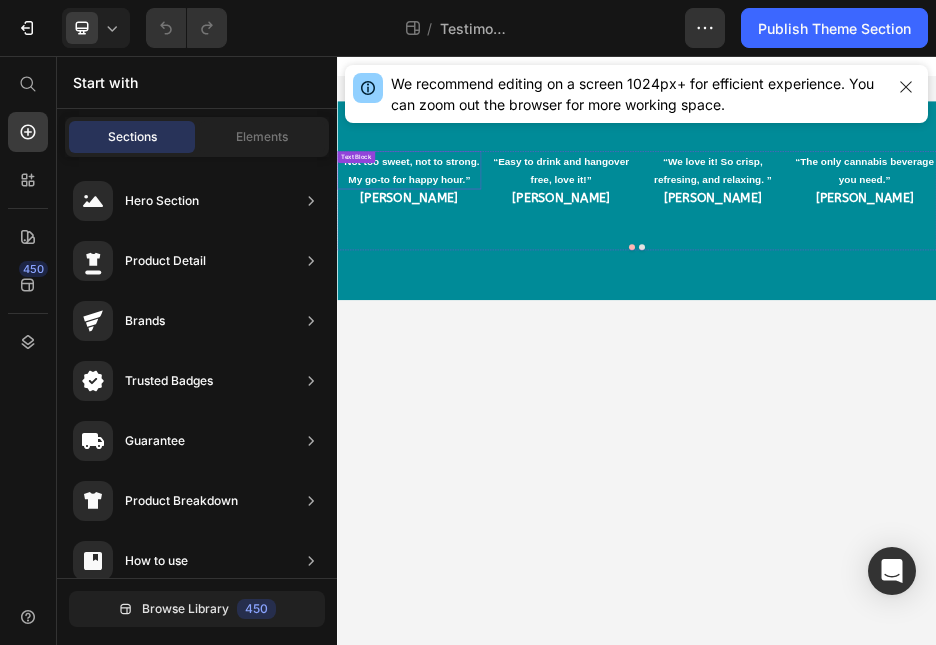 click on "“Not too sweet, not to strong. My go-to for happy hour.”" at bounding box center (481, 284) 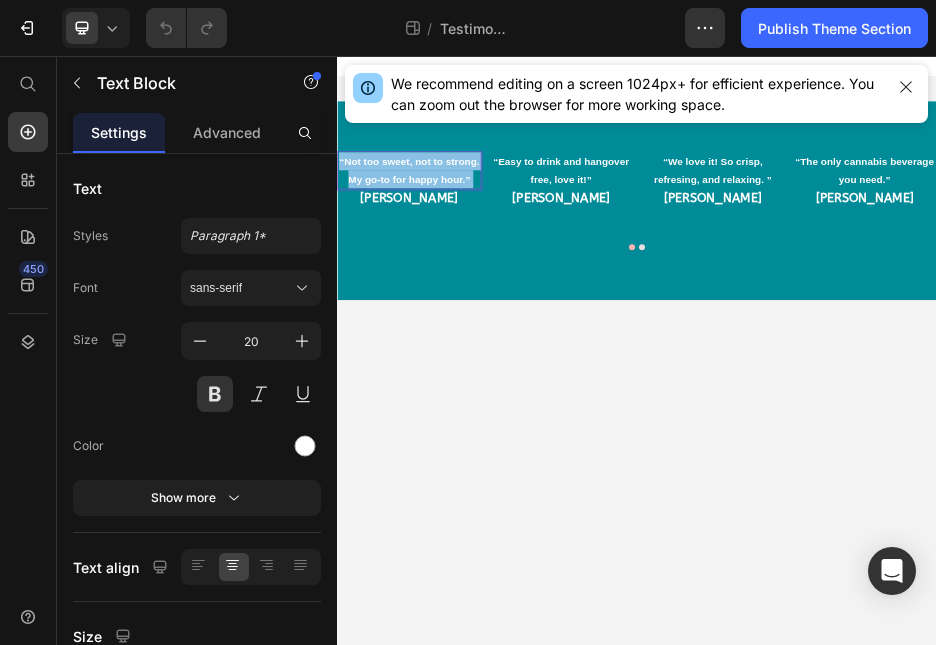 drag, startPoint x: 603, startPoint y: 301, endPoint x: 368, endPoint y: 253, distance: 239.85204 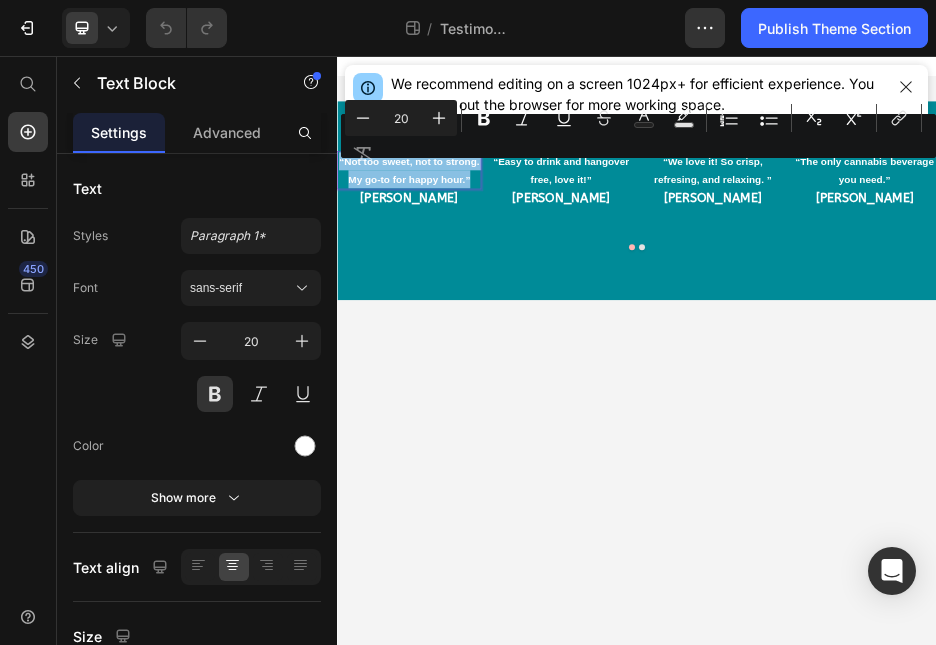 drag, startPoint x: 602, startPoint y: 304, endPoint x: 336, endPoint y: 269, distance: 268.29276 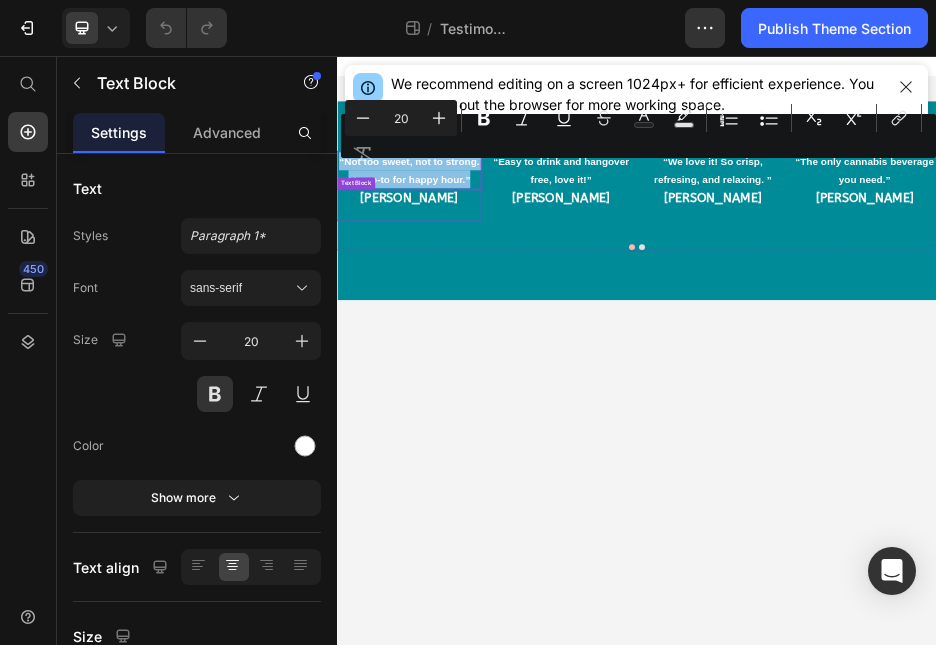 click on "[PERSON_NAME]" at bounding box center (481, 354) 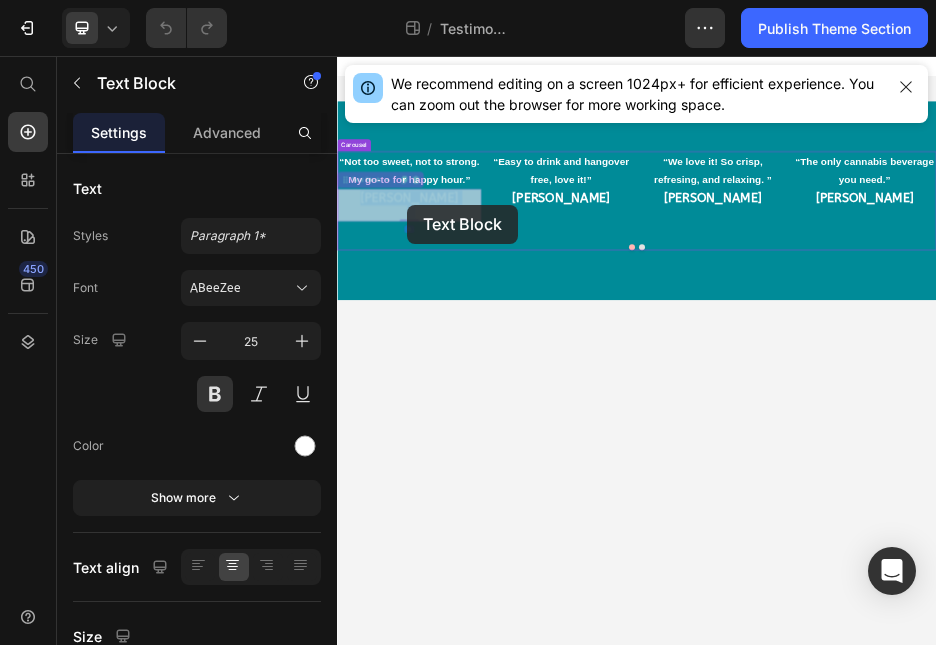 drag, startPoint x: 543, startPoint y: 337, endPoint x: 478, endPoint y: 354, distance: 67.18631 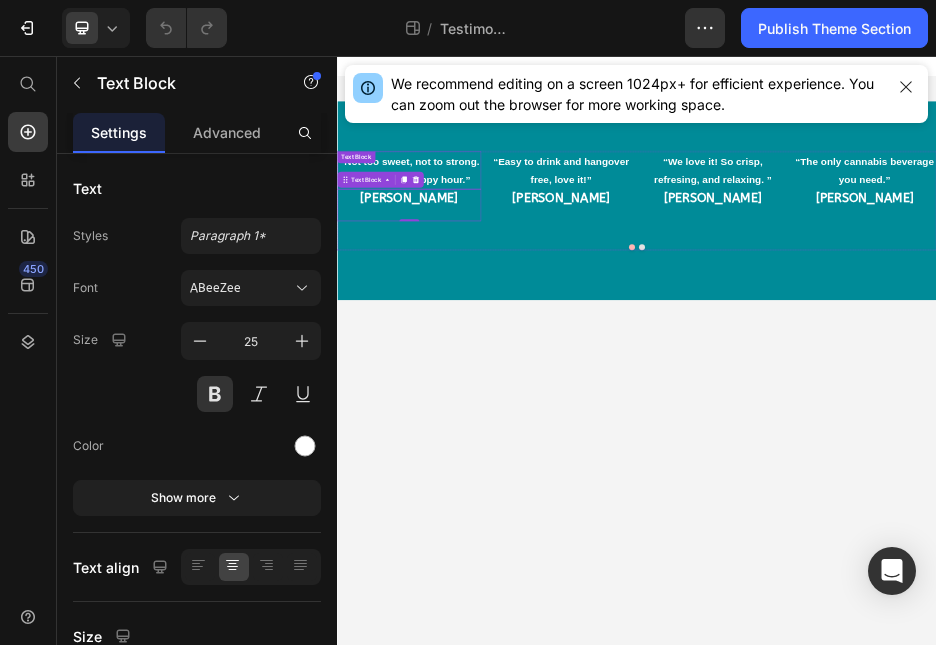 click on "“Not too sweet, not to strong. My go-to for happy hour.”" at bounding box center (481, 284) 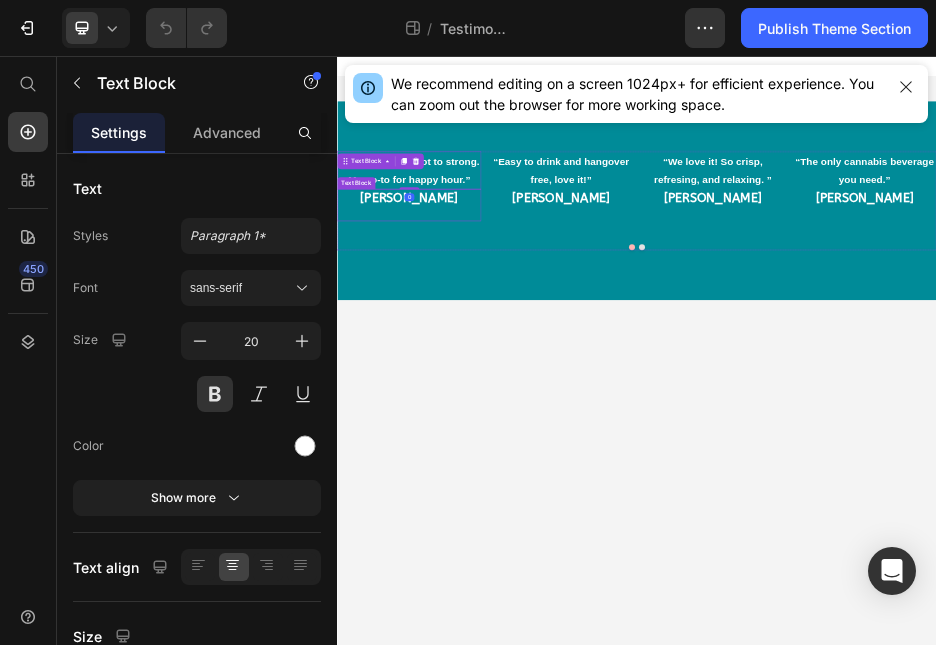 click on "[PERSON_NAME]" at bounding box center (481, 354) 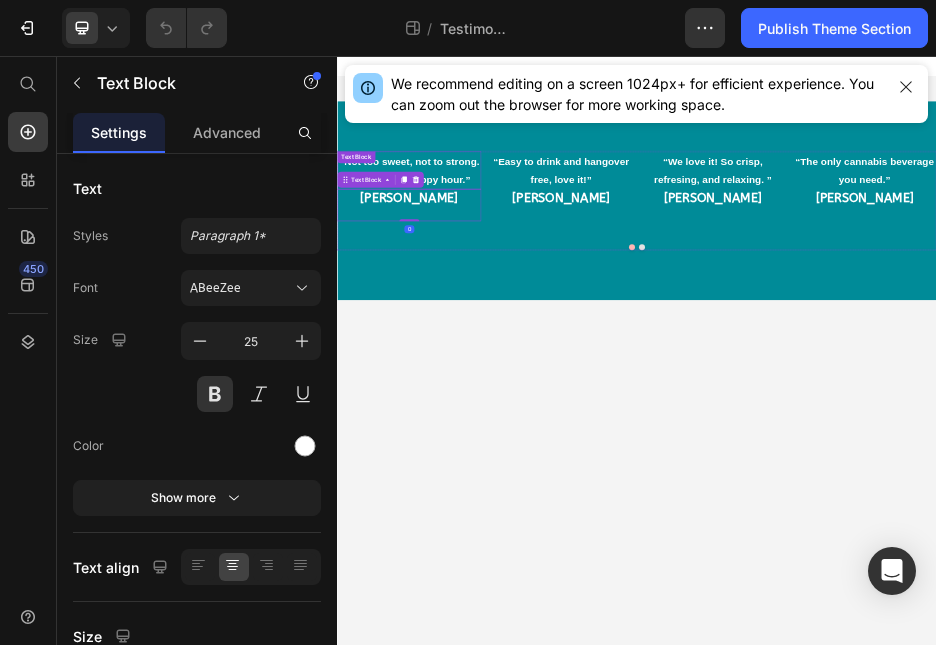 click on "“Not too sweet, not to strong. My go-to for happy hour.”" at bounding box center [481, 284] 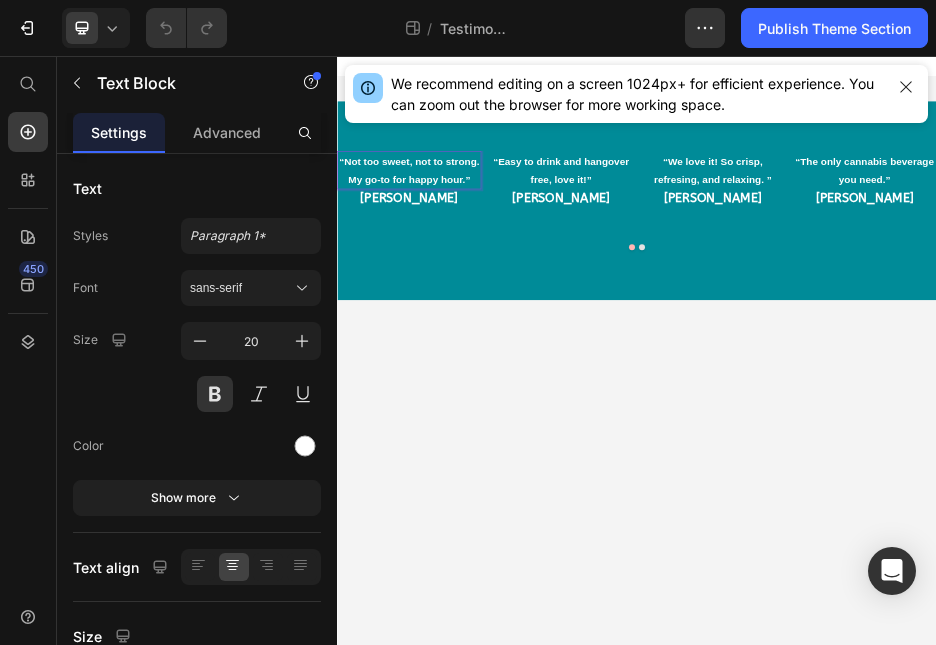click on "“Not too sweet, not to strong. My go-to for happy hour.”" at bounding box center (481, 284) 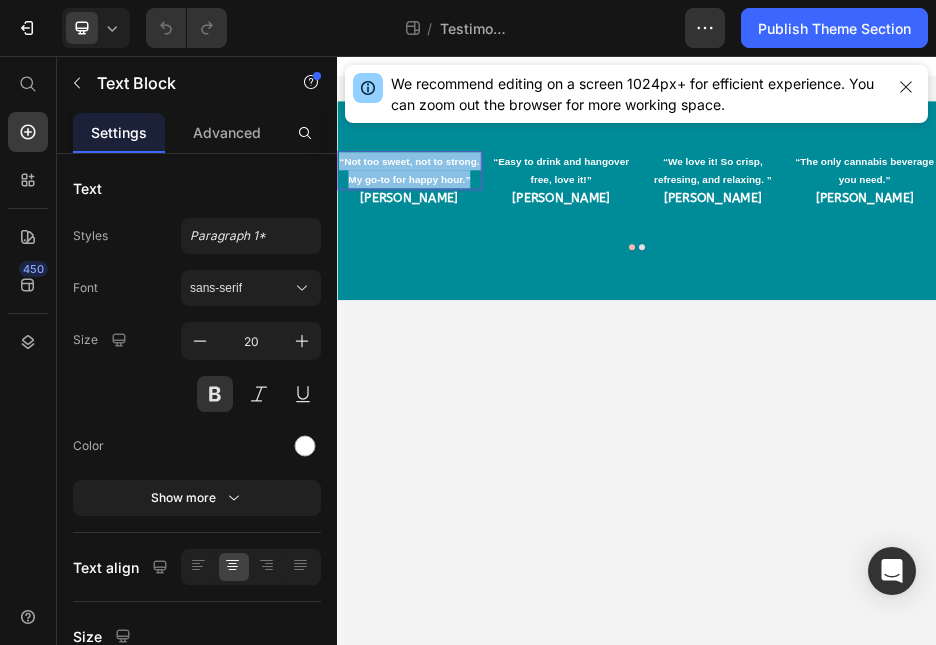 drag, startPoint x: 607, startPoint y: 306, endPoint x: 329, endPoint y: 275, distance: 279.72308 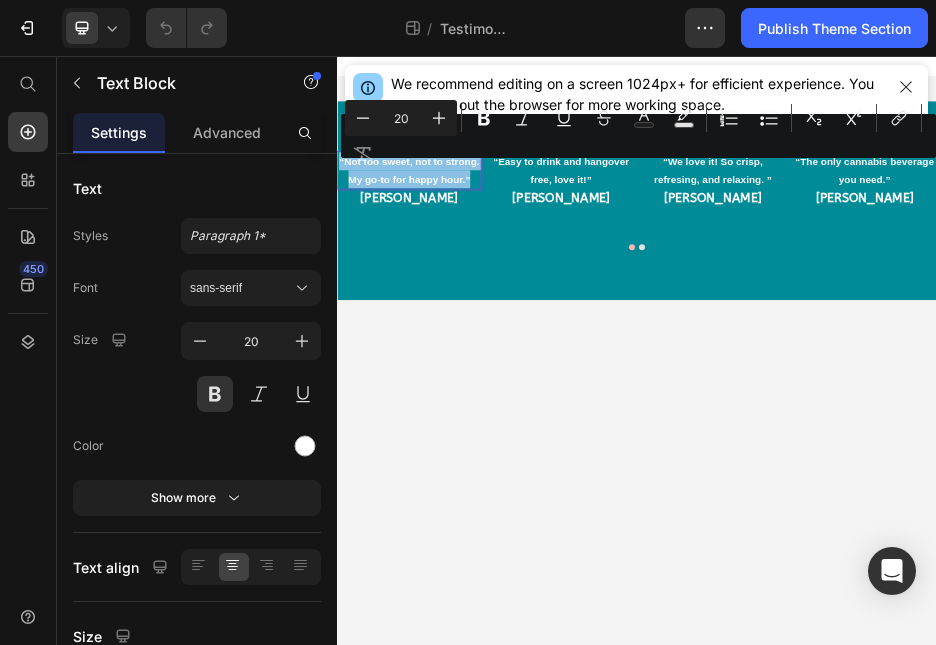 copy on "“Not too sweet, not to strong. My go-to for happy hour.”" 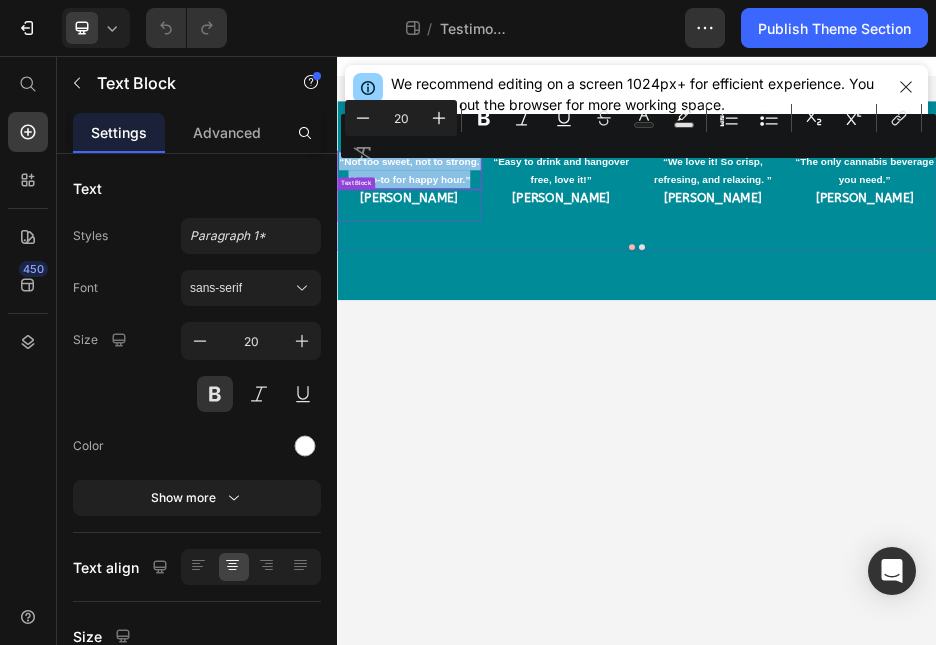click on "[PERSON_NAME]" at bounding box center [481, 354] 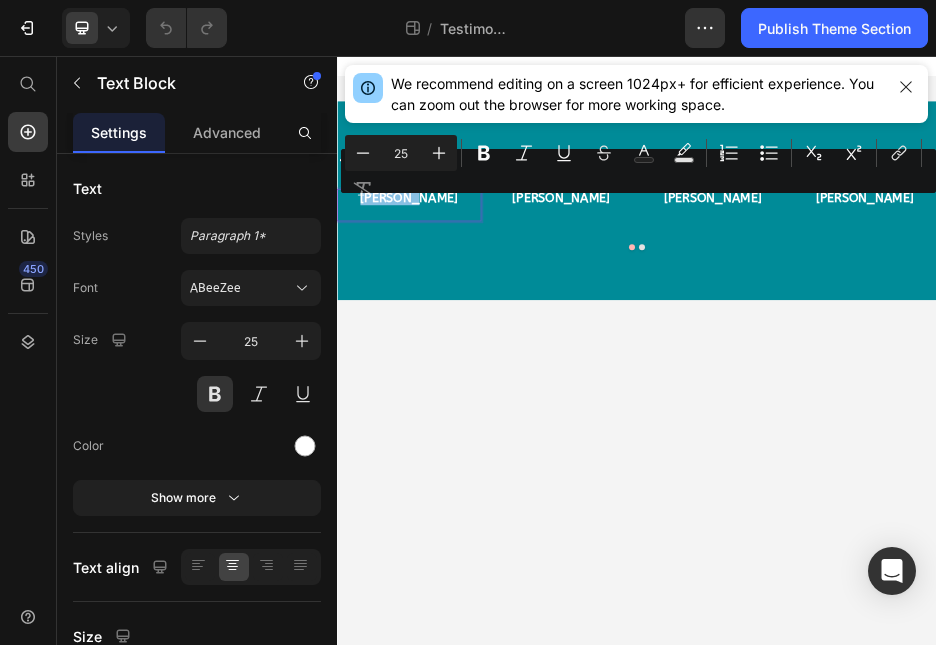 drag, startPoint x: 527, startPoint y: 344, endPoint x: 428, endPoint y: 337, distance: 99.24717 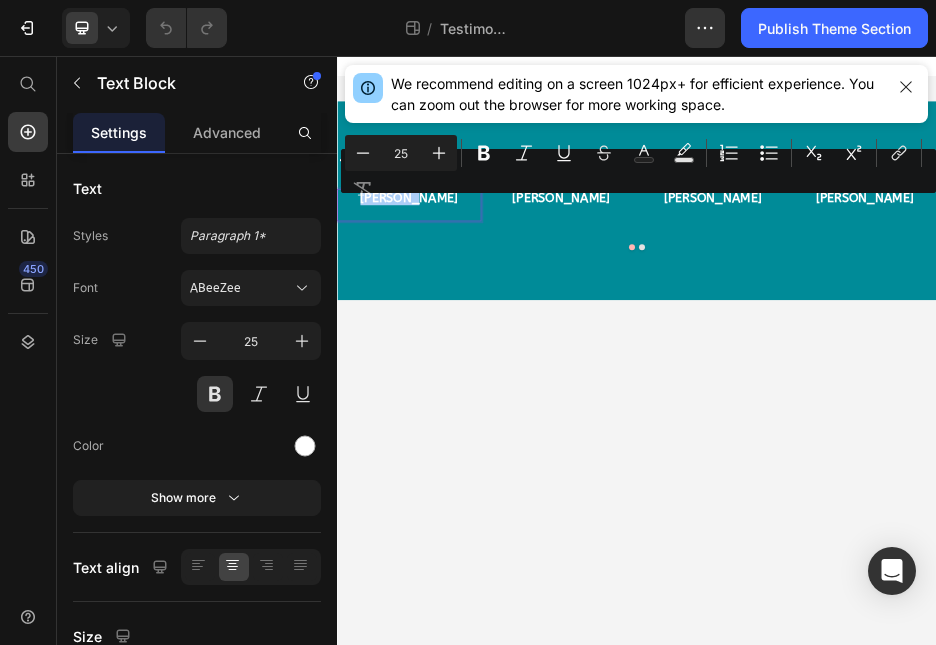 click on "Minus 25 Plus Bold Italic Underline       Strikethrough
Text Color
Text Background Color Numbered List Bulleted List Subscript Superscript       link Remove Format" at bounding box center (638, 171) 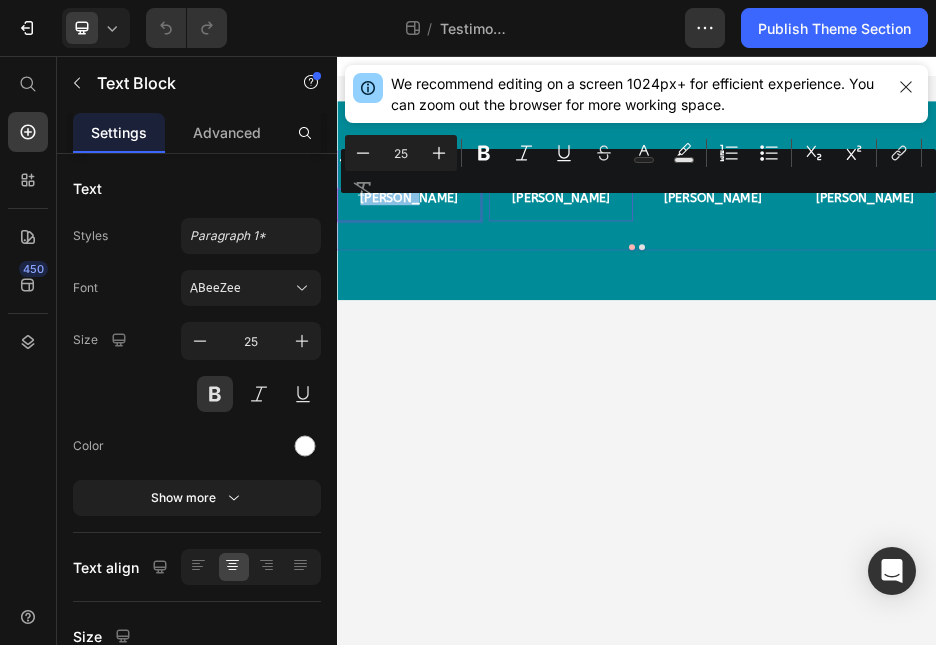 click on "[PERSON_NAME]" at bounding box center [785, 354] 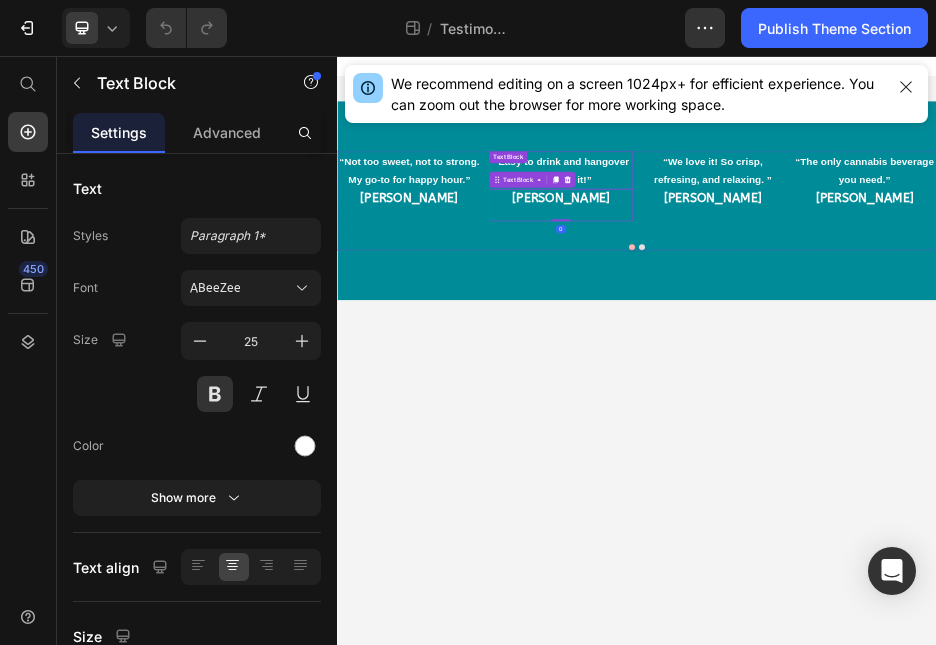 click on "“Easy to drink and hangover free, love it!”" at bounding box center [785, 284] 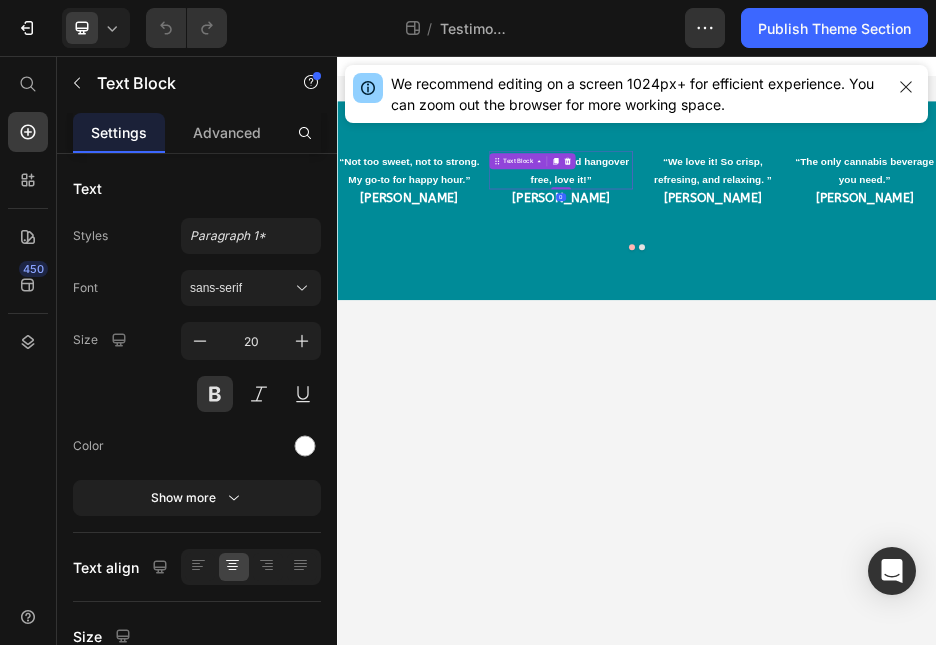 click on "“Easy to drink and hangover free, love it!”" at bounding box center [785, 284] 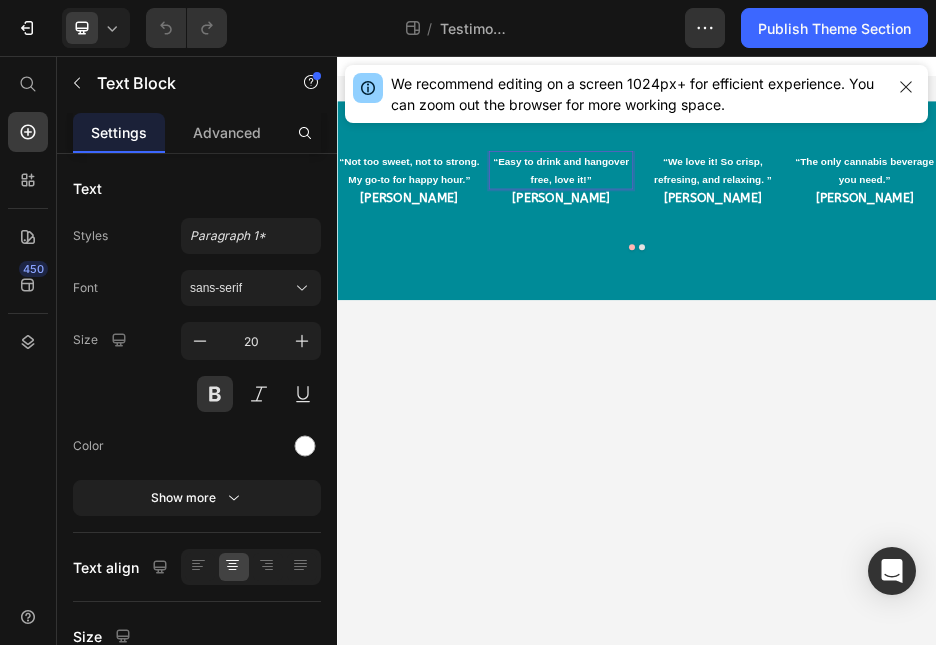 click on "“Easy to drink and hangover free, love it!”" at bounding box center (785, 284) 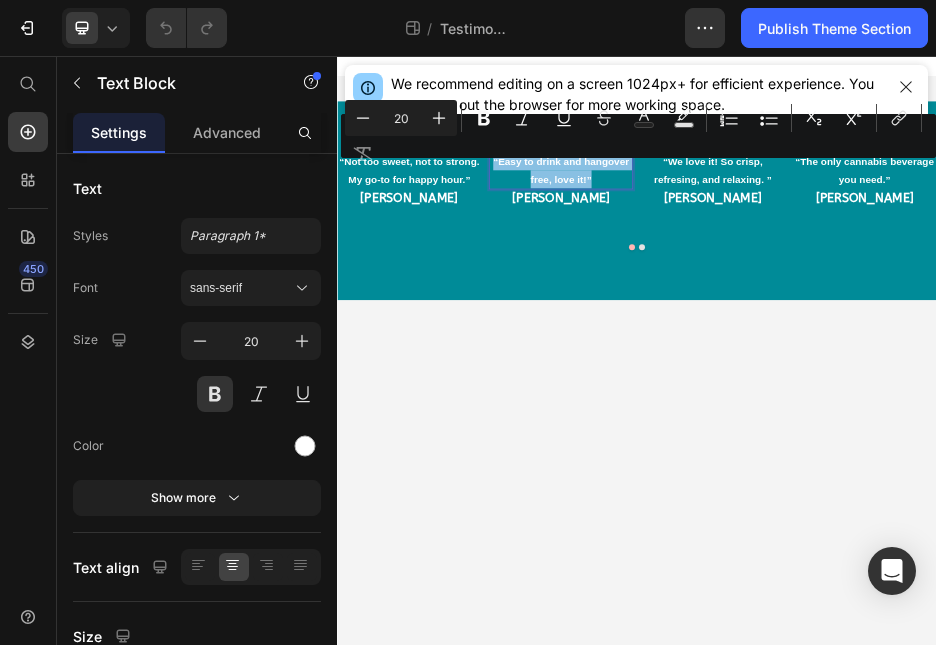 drag, startPoint x: 855, startPoint y: 300, endPoint x: 646, endPoint y: 275, distance: 210.4899 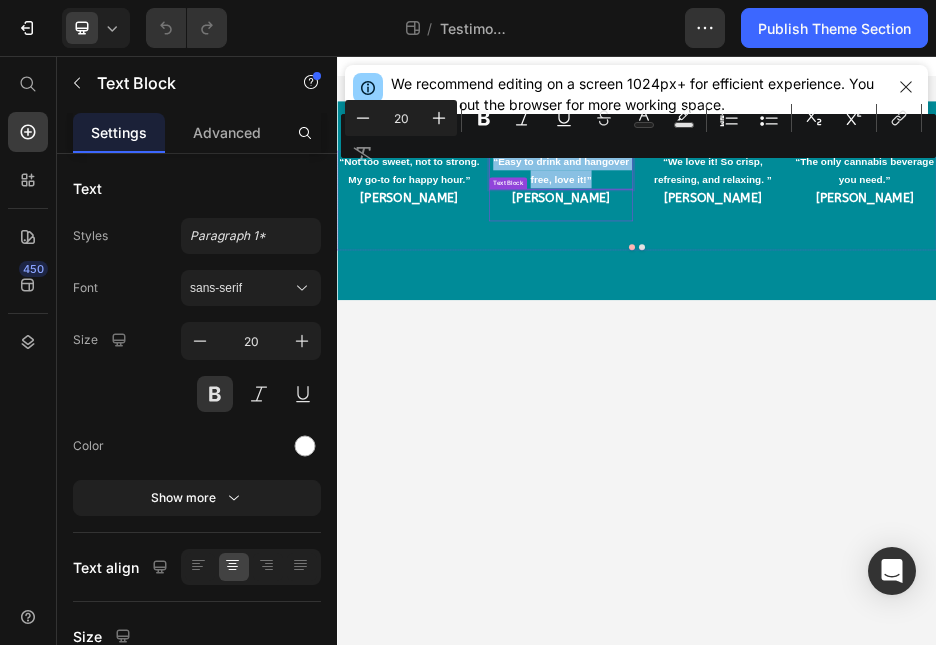 click on "[PERSON_NAME]" at bounding box center [785, 354] 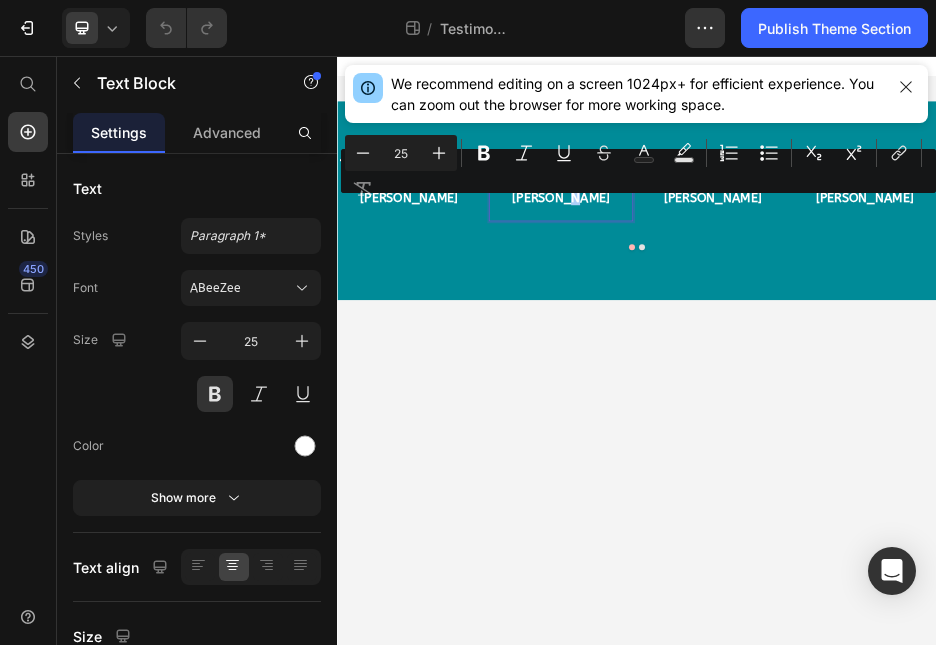 click on "Minus 25 Plus Bold Italic Underline       Strikethrough
Text Color
Text Background Color Numbered List Bulleted List Subscript Superscript       link Remove Format" at bounding box center (638, 171) 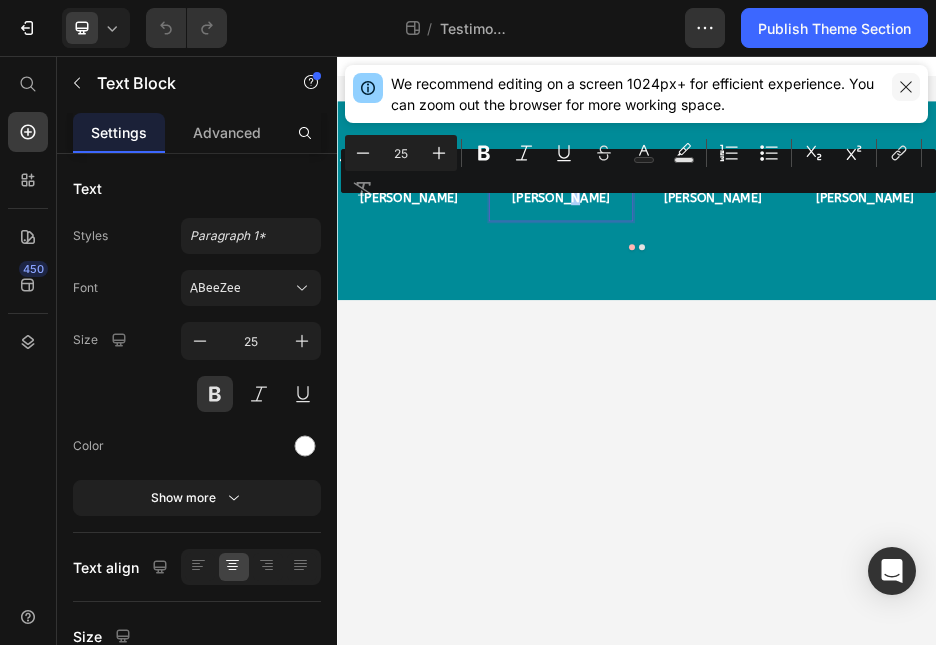 click 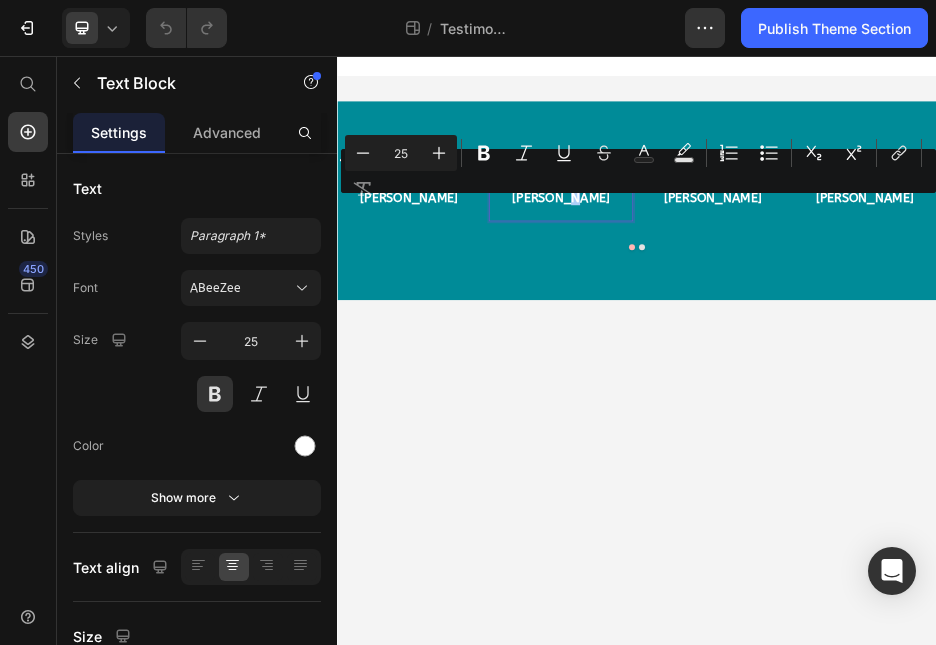 drag, startPoint x: 584, startPoint y: 201, endPoint x: 542, endPoint y: 202, distance: 42.0119 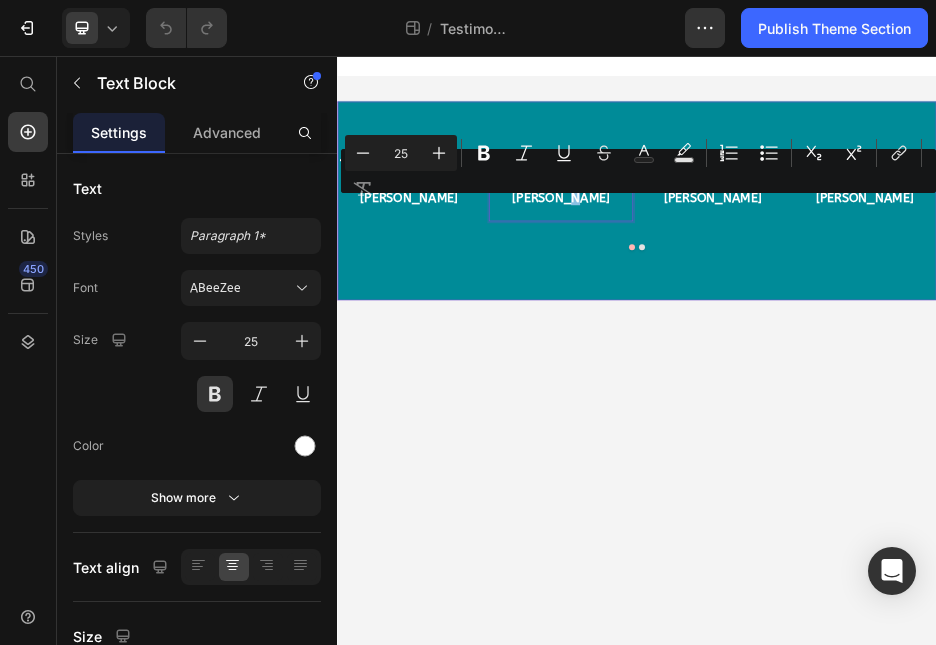 click on "“Not too sweet, not to strong. My go-to for happy hour.” Text Block [PERSON_NAME]    Text Block “Easy to drink and hangover free, love it!” Text Block [PERSON_NAME]    Text Block   0 “We love it! So crisp, refresing, and relaxing. ” Text Block [PERSON_NAME]    Text Block “The only cannabis beverage you need.” Text Block [PERSON_NAME]    Text Block “Incredibly smooth and absolutely delicious!” Text Block [PERSON_NAME]    Text Block Carousel" at bounding box center (937, 345) 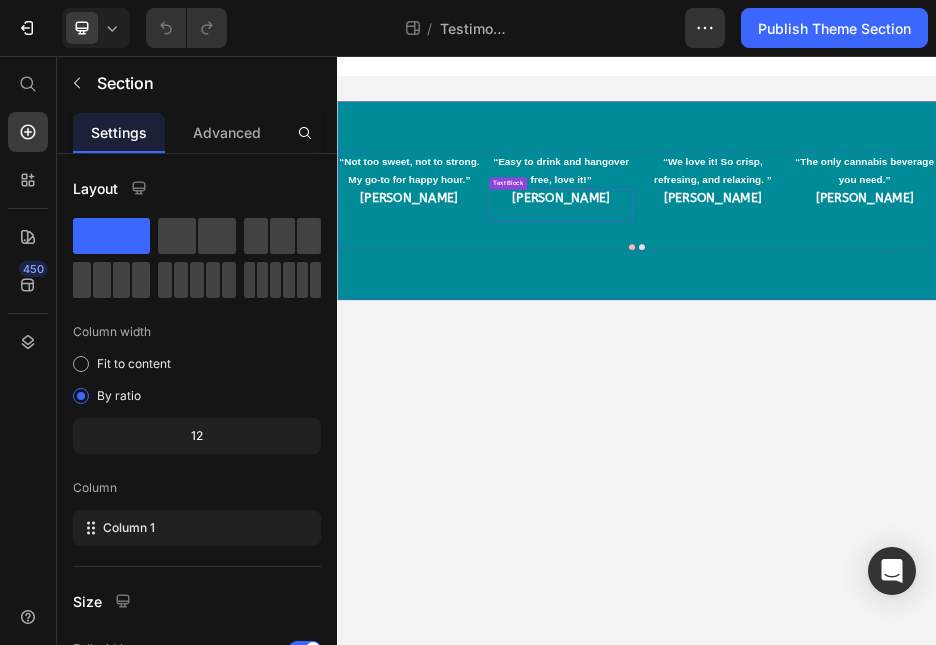 click on "[PERSON_NAME]" at bounding box center [785, 354] 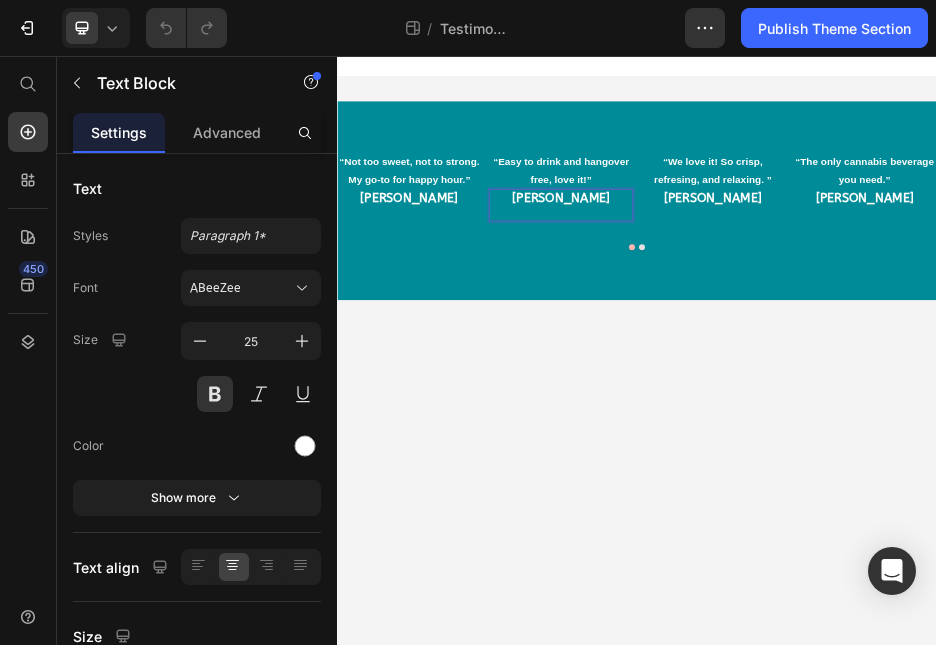 click on "[PERSON_NAME]" at bounding box center [785, 354] 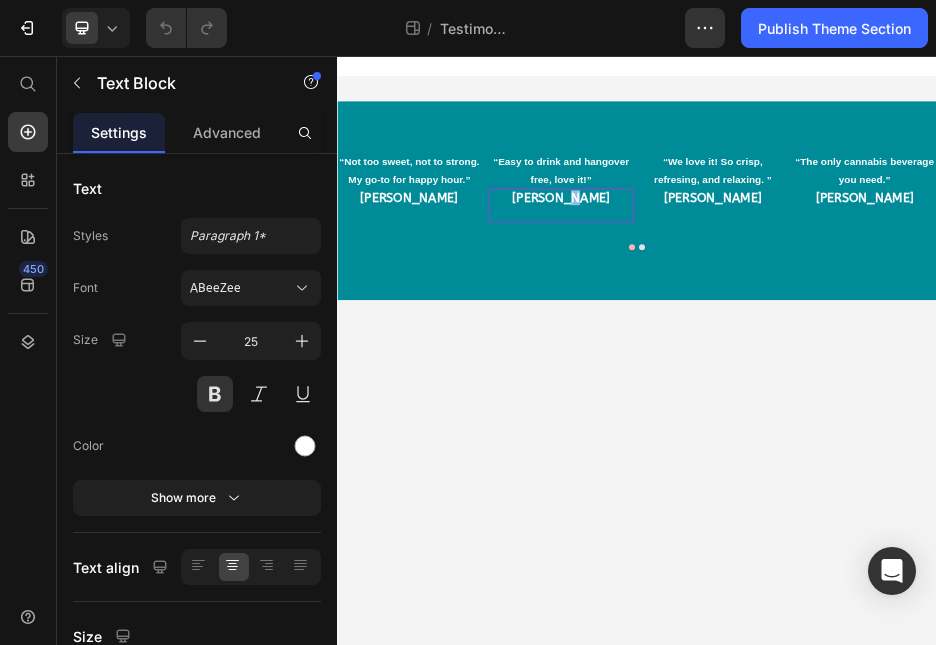 click on "[PERSON_NAME]" at bounding box center (785, 354) 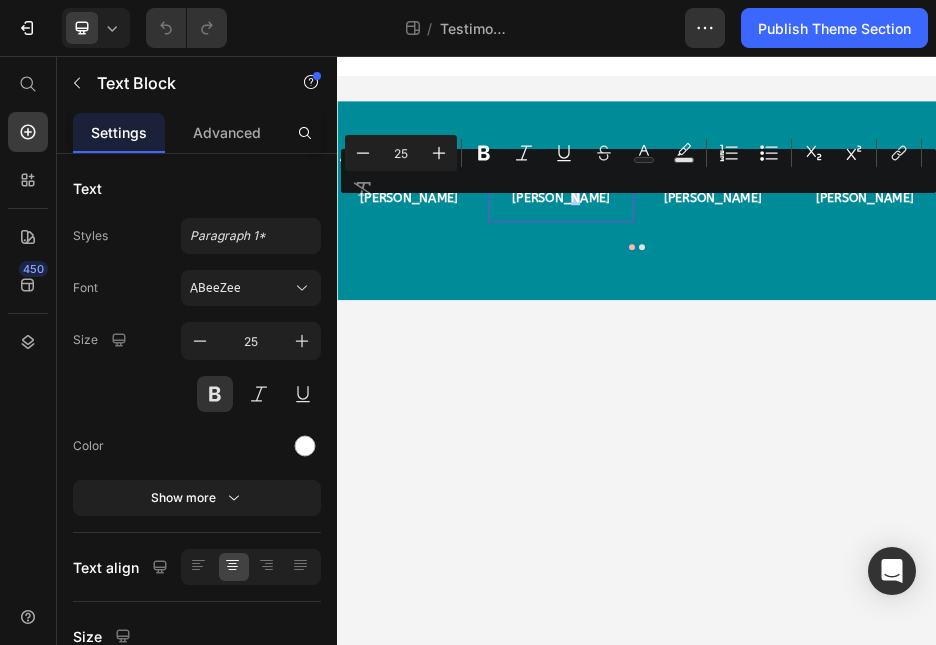 click on "Minus 25 Plus Bold Italic Underline       Strikethrough
Text Color
Text Background Color Numbered List Bulleted List Subscript Superscript       link Remove Format" at bounding box center [638, 171] 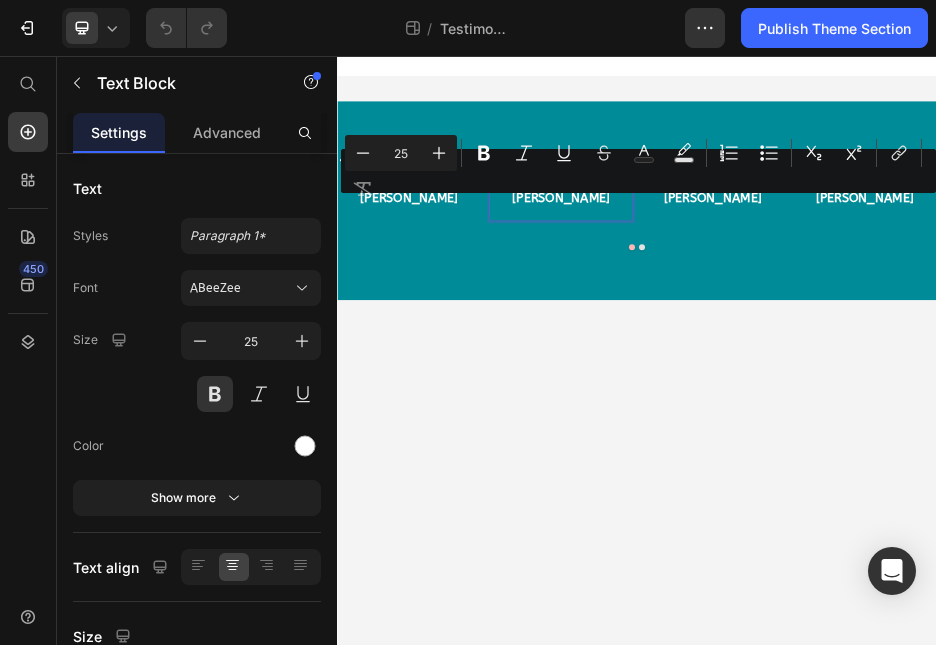 click on "[PERSON_NAME]" at bounding box center (785, 354) 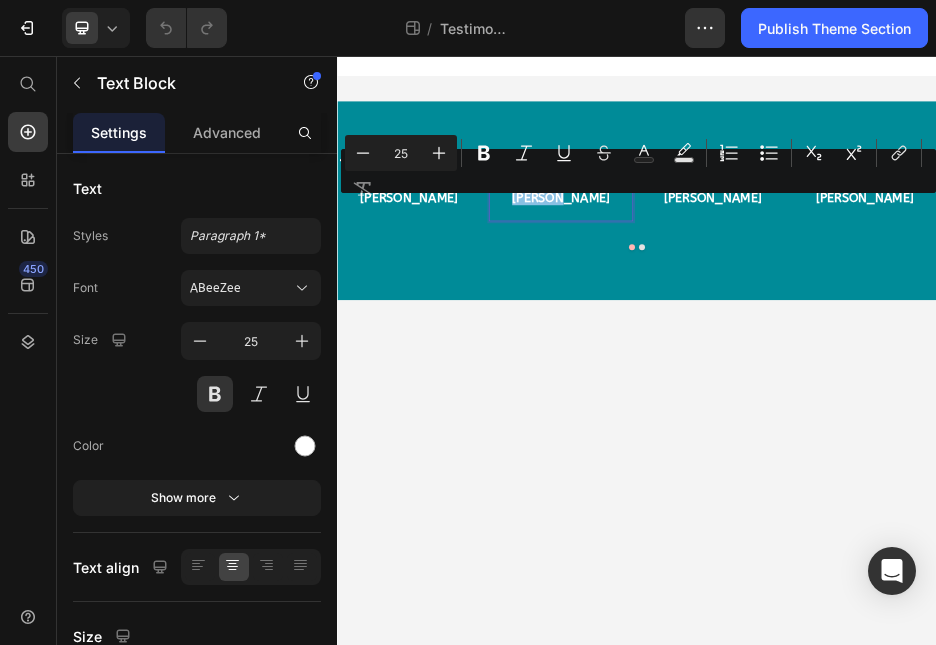 drag, startPoint x: 825, startPoint y: 345, endPoint x: 731, endPoint y: 341, distance: 94.08507 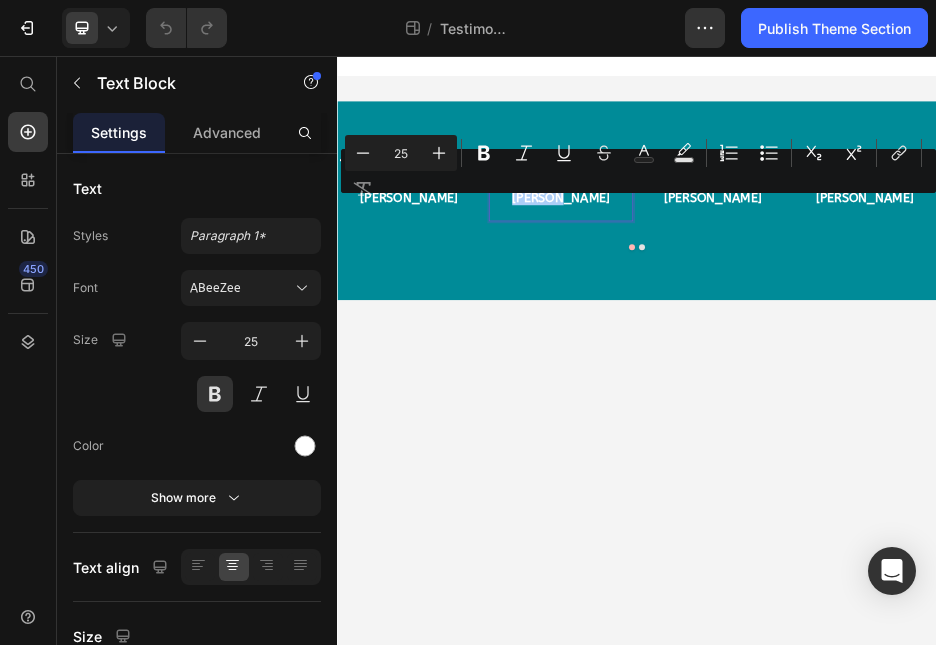 click on "Minus 25 Plus Bold Italic Underline       Strikethrough
Text Color
Text Background Color Numbered List Bulleted List Subscript Superscript       link Remove Format" at bounding box center [638, 171] 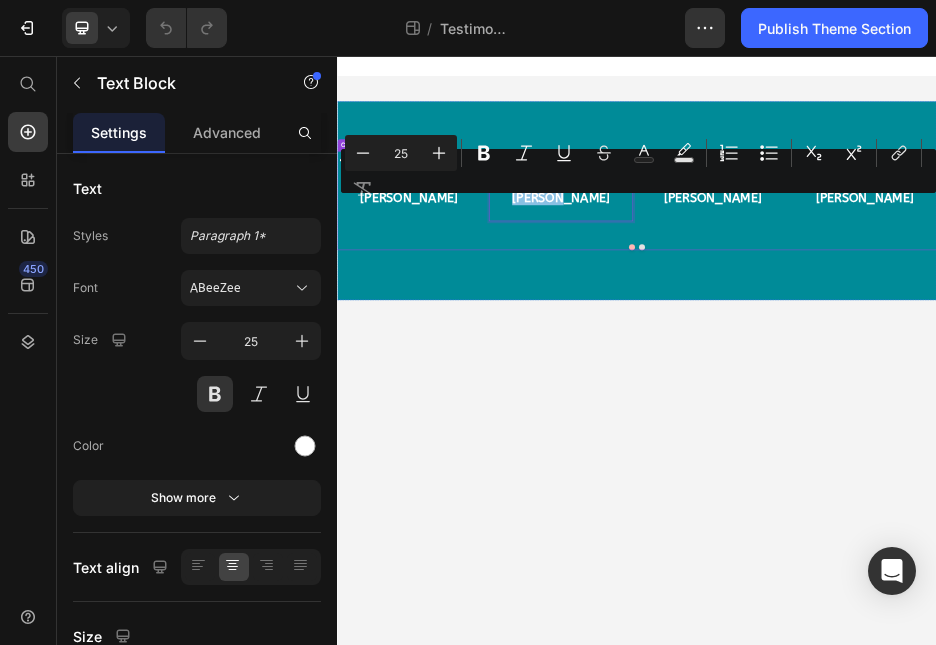 click at bounding box center (937, 438) 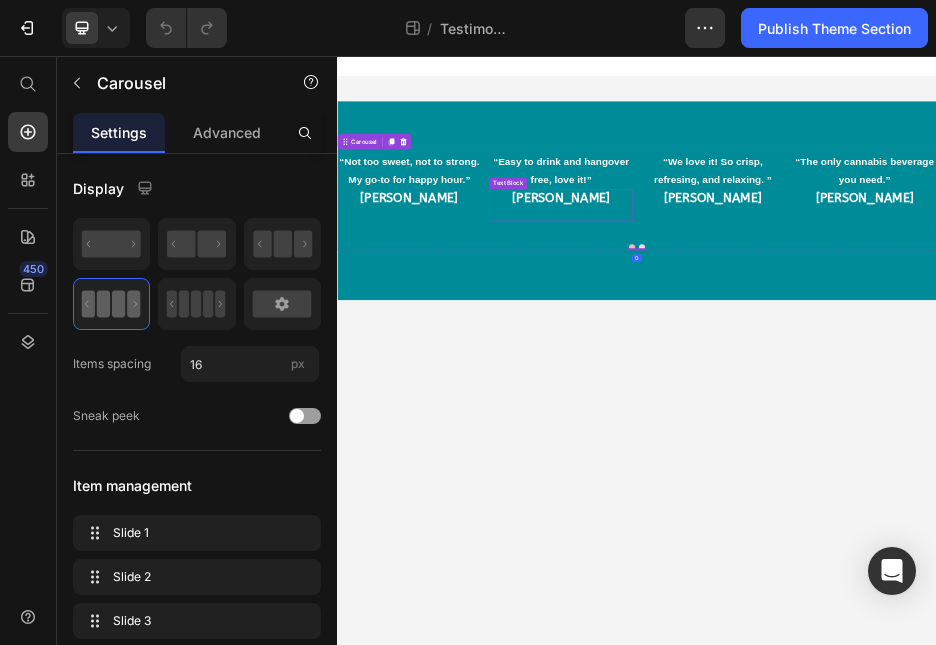 click on "[PERSON_NAME]" at bounding box center (785, 354) 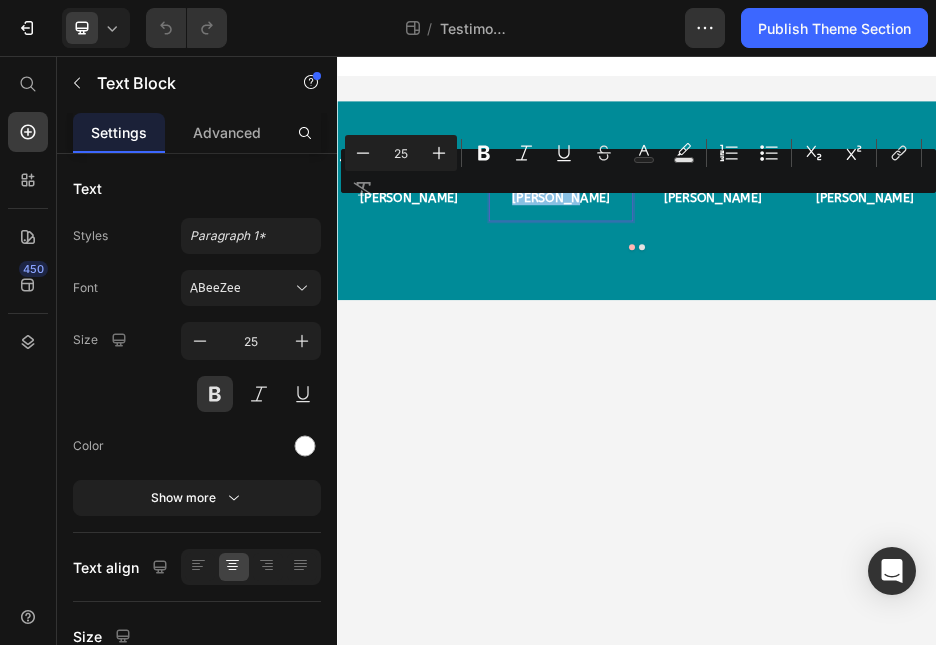 drag, startPoint x: 841, startPoint y: 342, endPoint x: 716, endPoint y: 337, distance: 125.09996 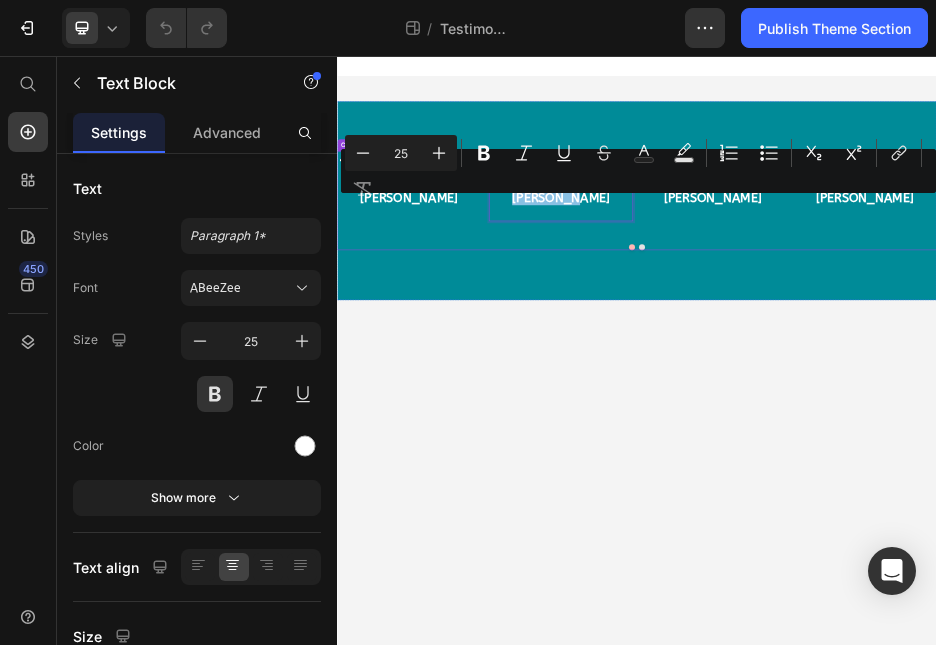 click on "“We love it! So crisp, refresing, and relaxing. ” Text Block [PERSON_NAME]    Text Block" at bounding box center (1089, 331) 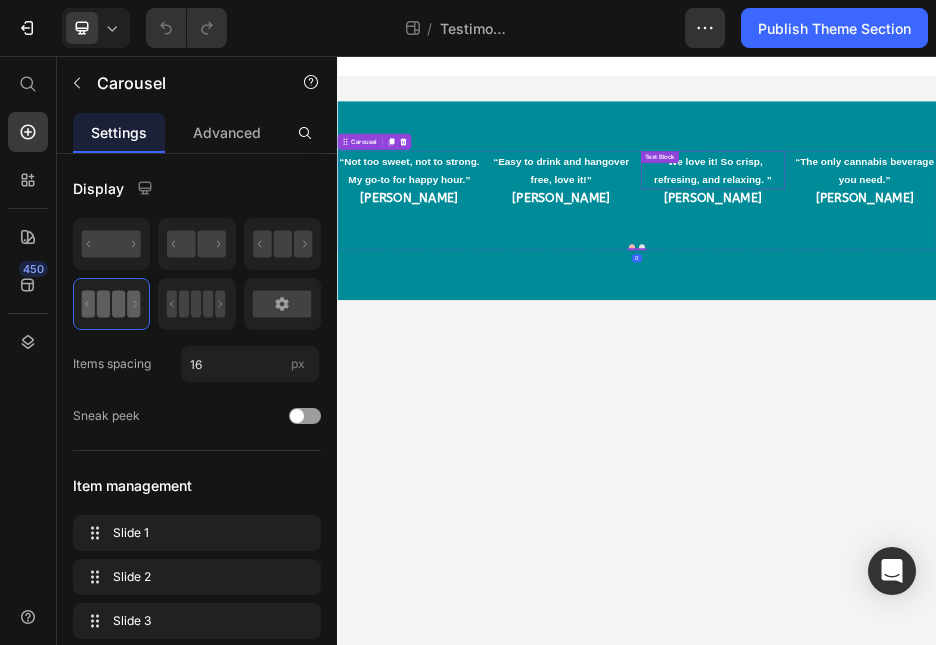 click on "“We love it! So crisp, refresing, and relaxing. ”" at bounding box center [1089, 284] 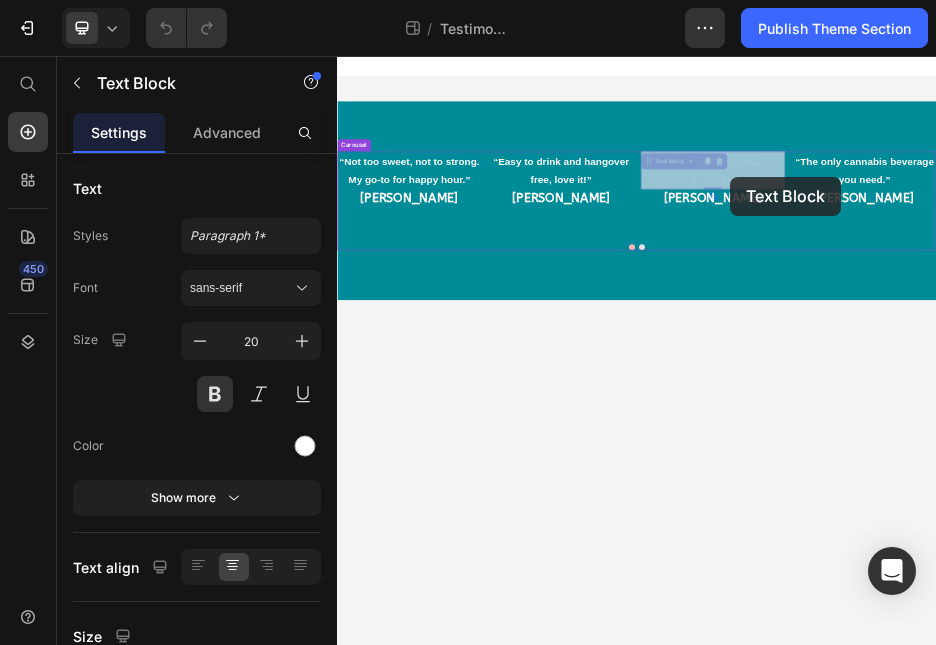 drag, startPoint x: 1212, startPoint y: 299, endPoint x: 1124, endPoint y: 298, distance: 88.005684 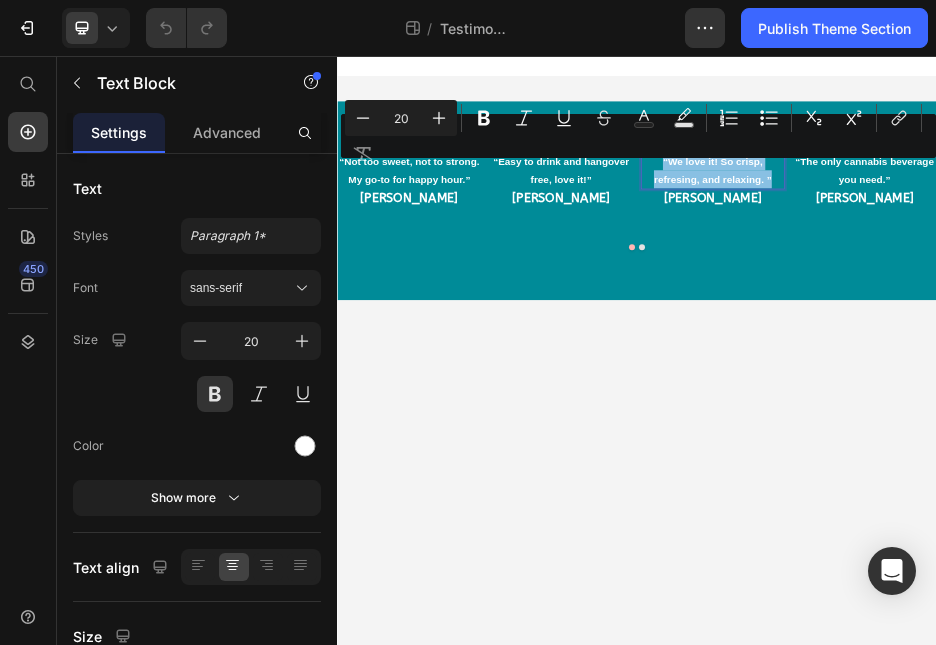 drag, startPoint x: 1211, startPoint y: 299, endPoint x: 985, endPoint y: 273, distance: 227.49066 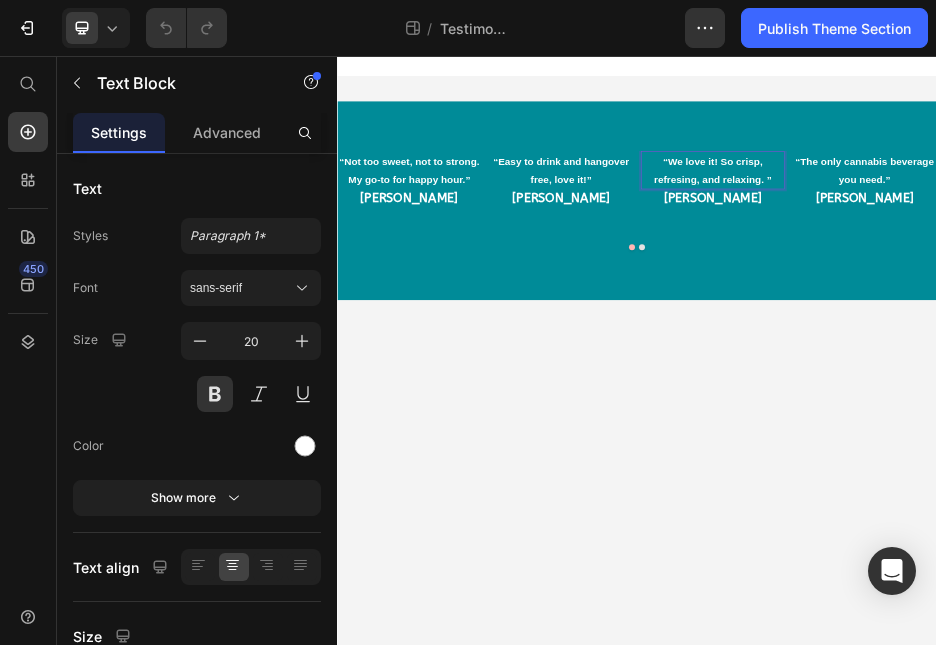 click on "“We love it! So crisp, refresing, and relaxing. ”" at bounding box center (1089, 284) 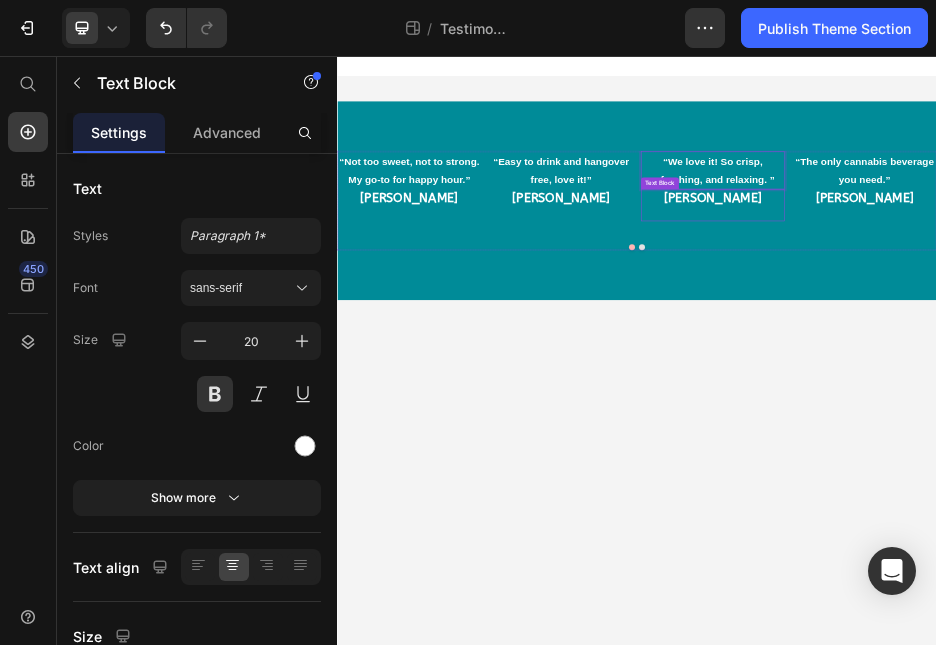 click on "[PERSON_NAME]" at bounding box center [1089, 354] 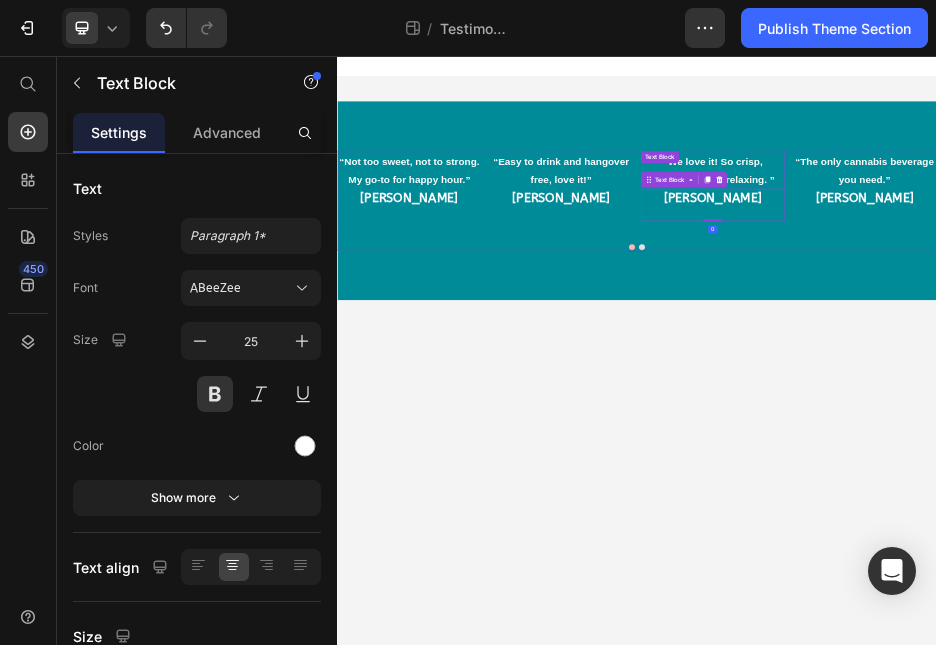 click on "“We love it! So crisp, refreshing, and relaxing. ”" at bounding box center (1089, 284) 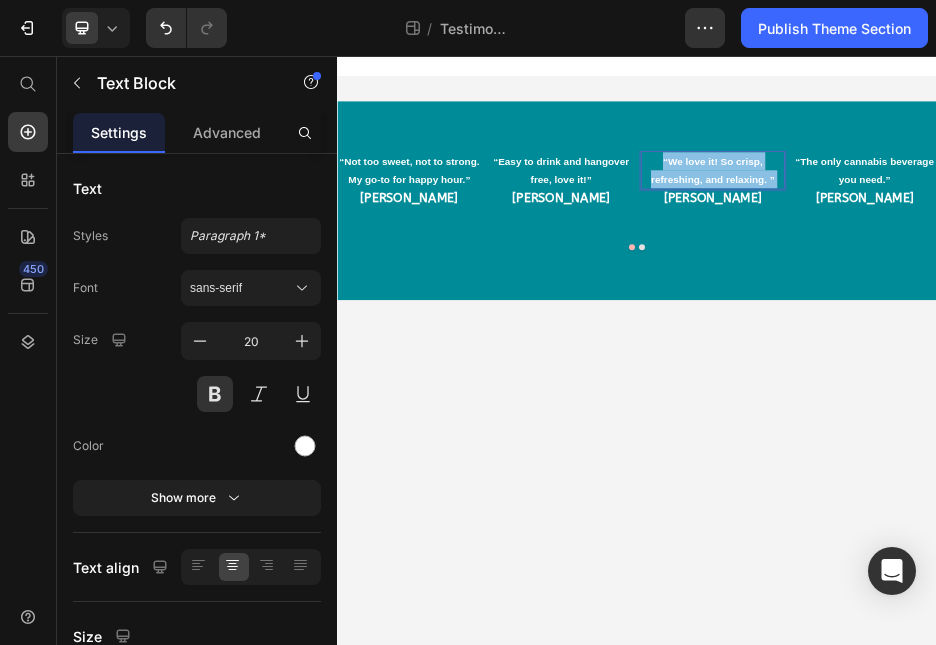 drag, startPoint x: 1219, startPoint y: 300, endPoint x: 1001, endPoint y: 291, distance: 218.1857 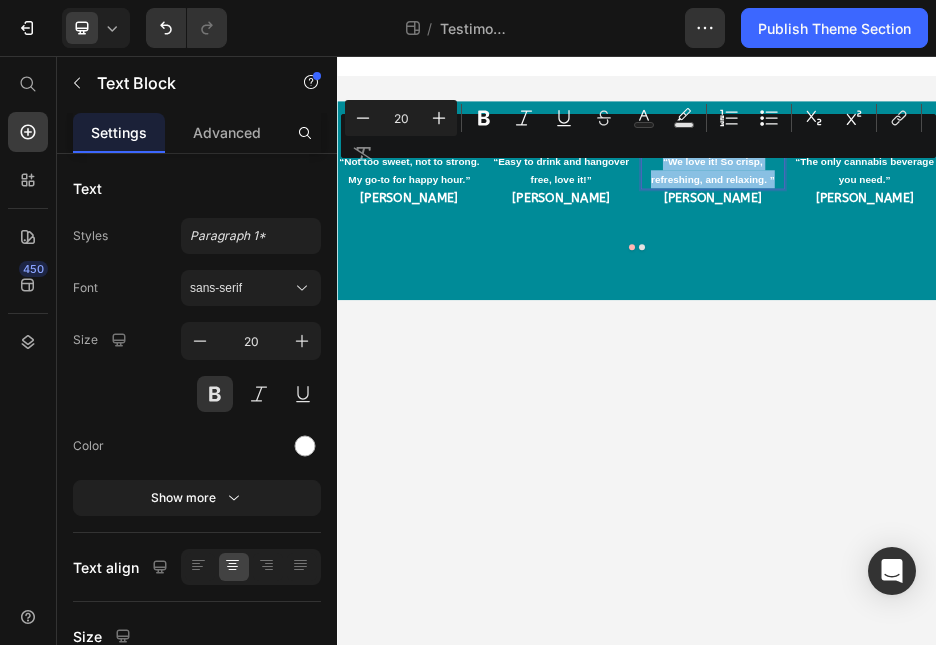 drag, startPoint x: 1215, startPoint y: 305, endPoint x: 967, endPoint y: 273, distance: 250.056 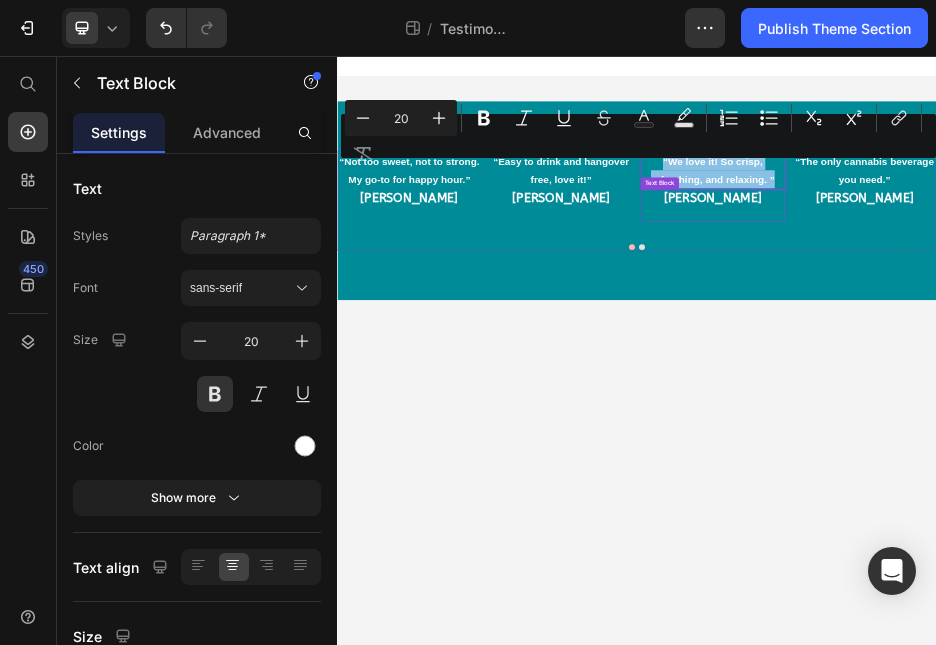 click on "[PERSON_NAME]" at bounding box center (1089, 354) 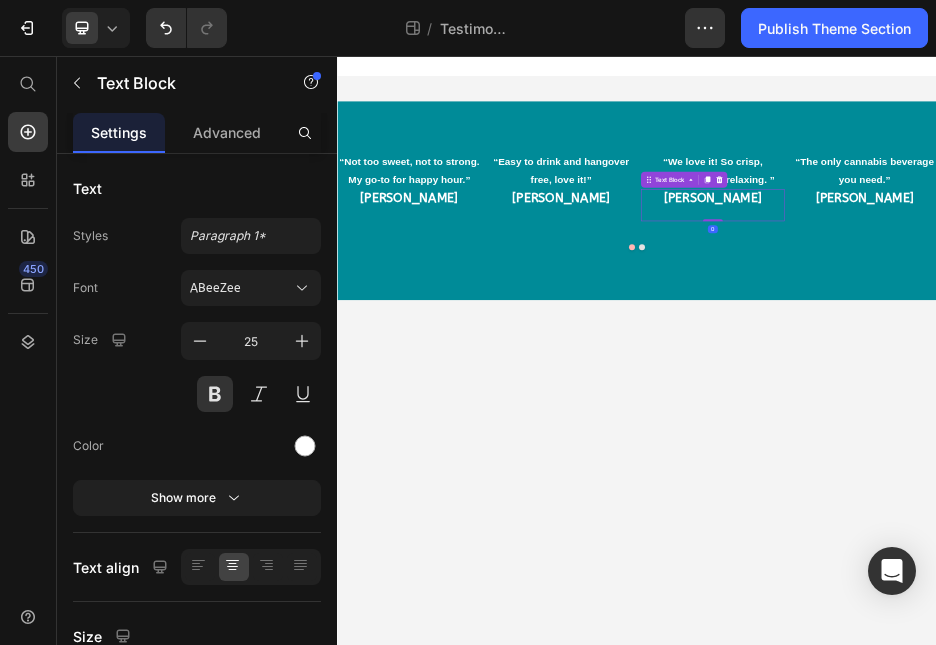 click on "[PERSON_NAME]" at bounding box center (1089, 354) 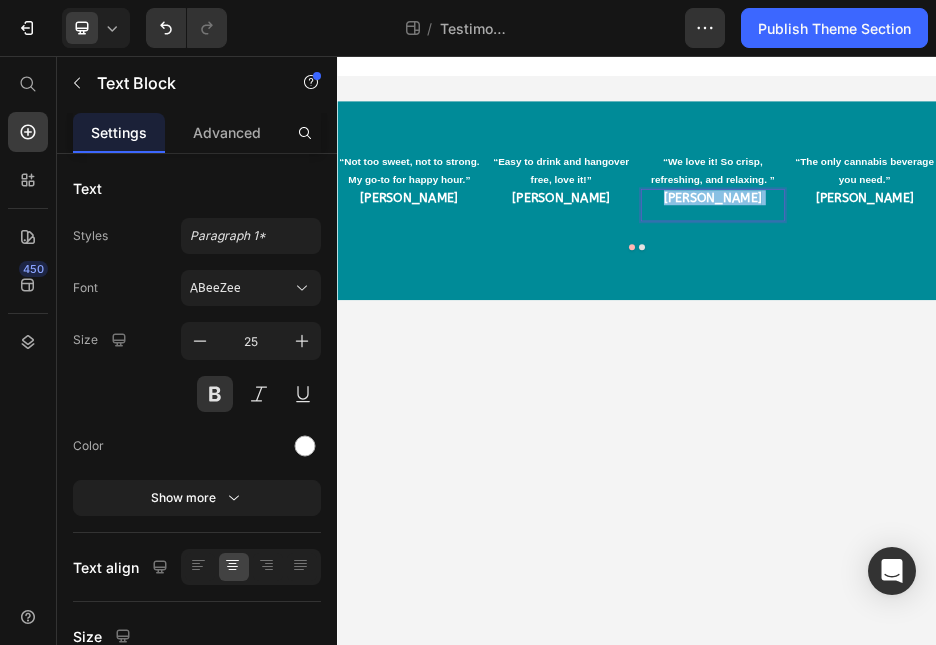 click on "[PERSON_NAME]" at bounding box center [1089, 354] 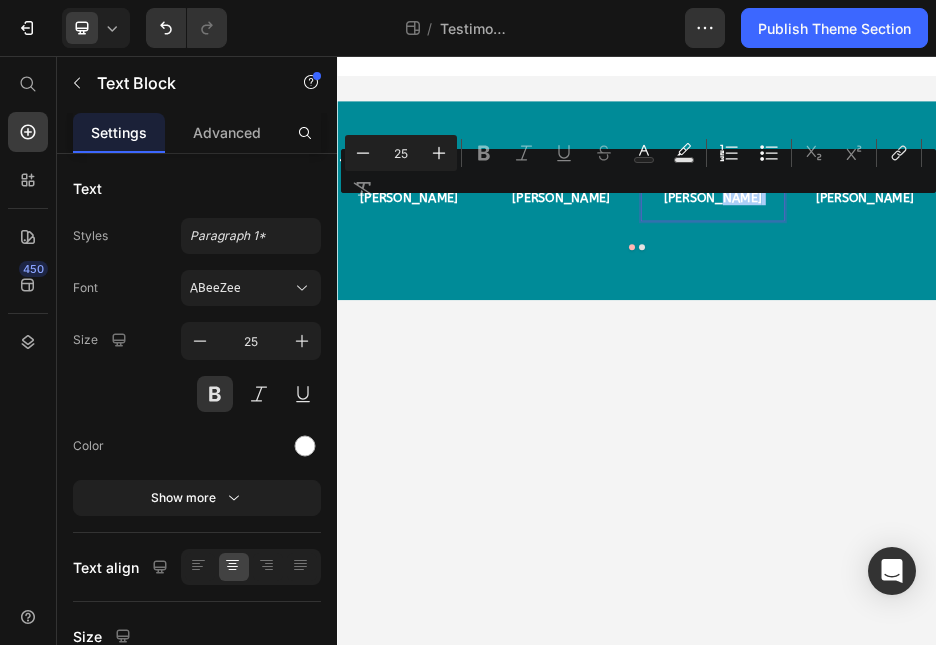 click on "Minus 25 Plus Bold Italic Underline       Strikethrough
Text Color
Text Background Color Numbered List Bulleted List Subscript Superscript       link Remove Format" at bounding box center (638, 171) 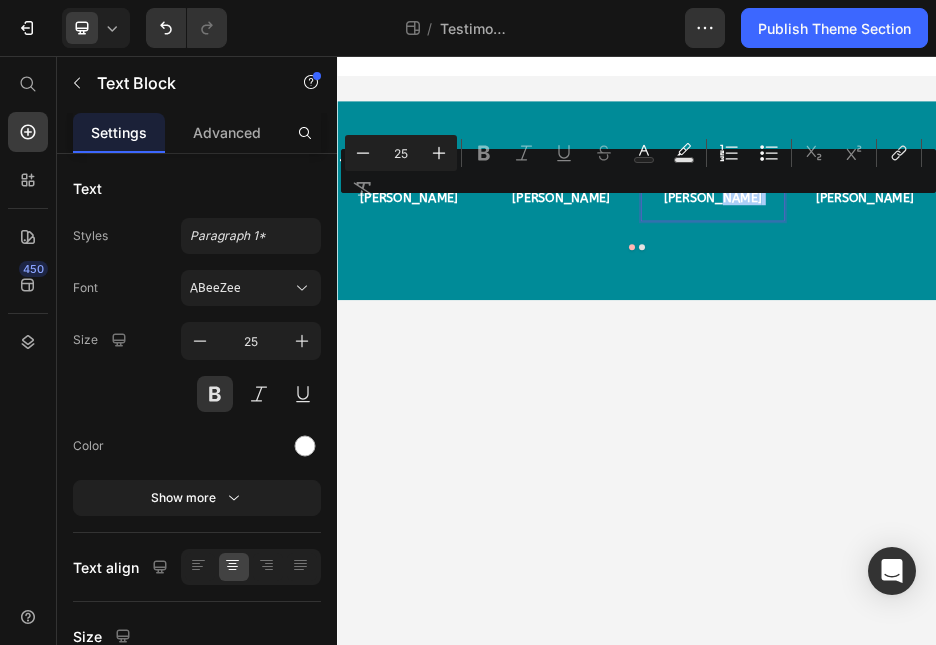 click on "Minus 25 Plus Bold Italic Underline       Strikethrough
Text Color
Text Background Color Numbered List Bulleted List Subscript Superscript       link Remove Format" at bounding box center [638, 171] 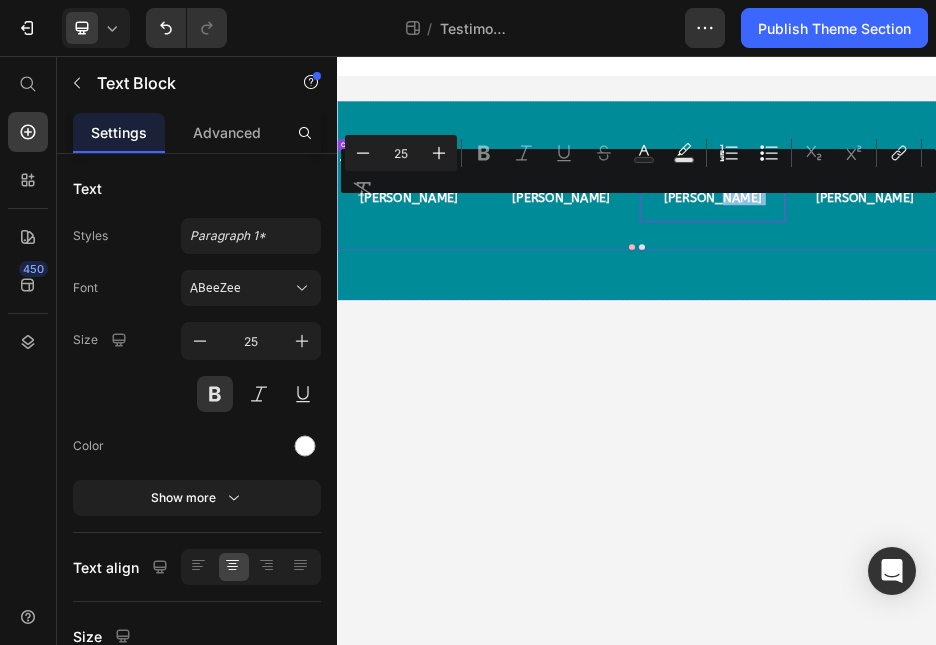 click at bounding box center (937, 438) 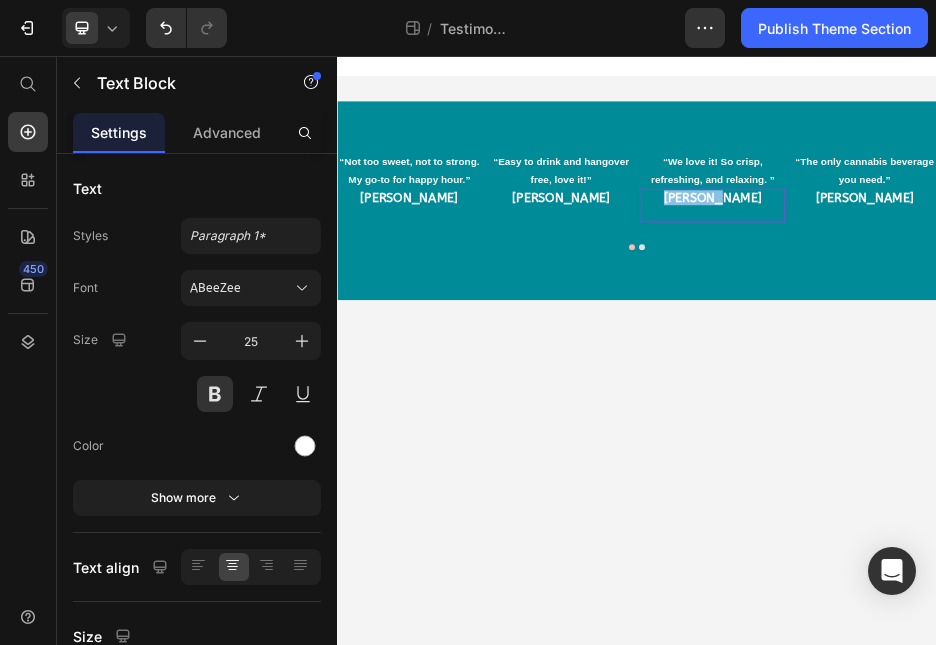 drag, startPoint x: 1138, startPoint y: 343, endPoint x: 1034, endPoint y: 339, distance: 104.0769 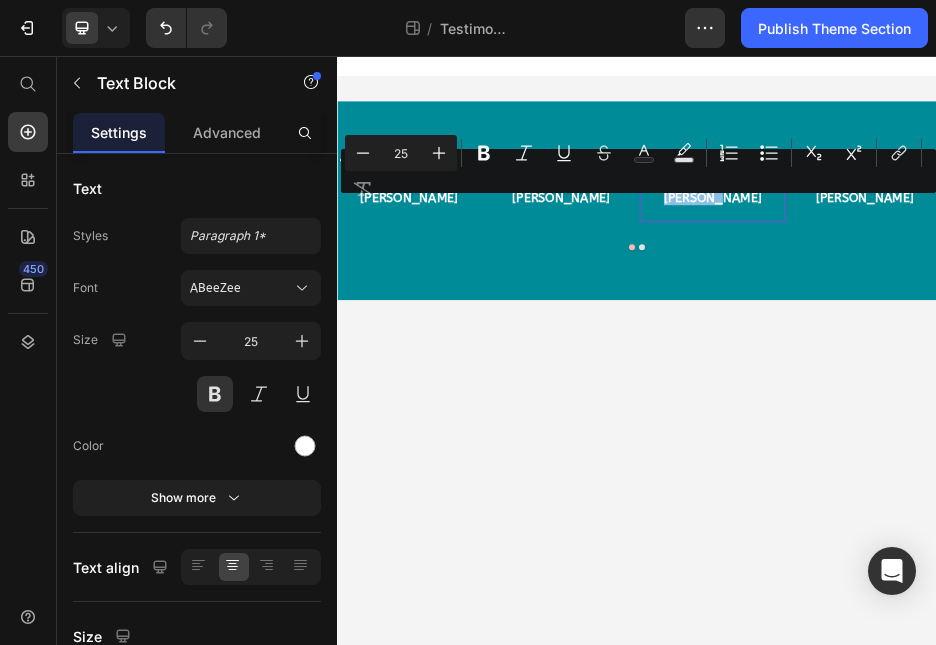 copy on "[PERSON_NAME]" 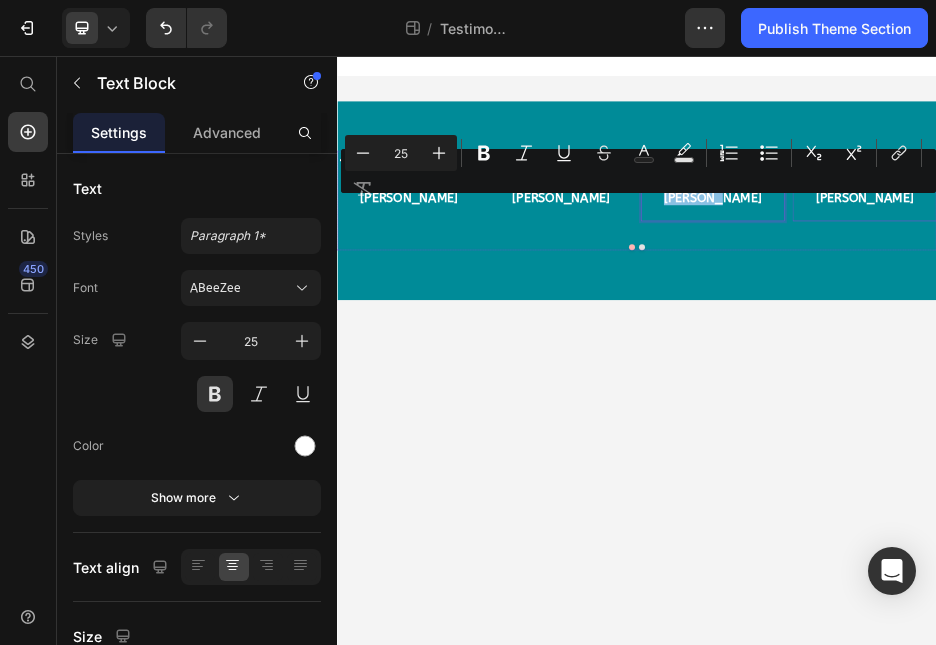 click on "[PERSON_NAME]" at bounding box center [1393, 354] 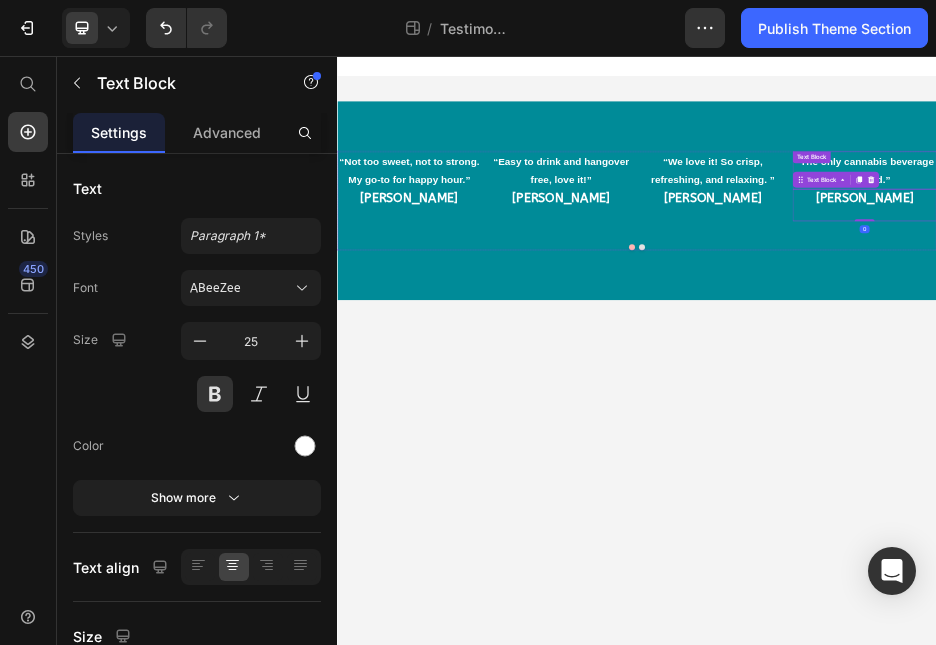 click on "“The only cannabis beverage you need.”" at bounding box center [1393, 284] 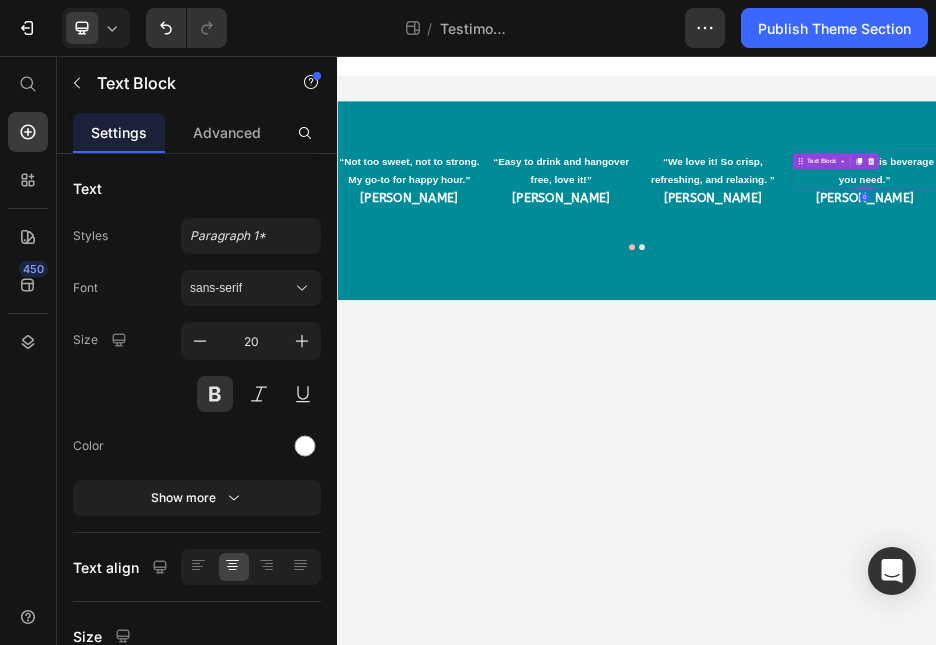 click on "“The only cannabis beverage you need.”" at bounding box center (1393, 284) 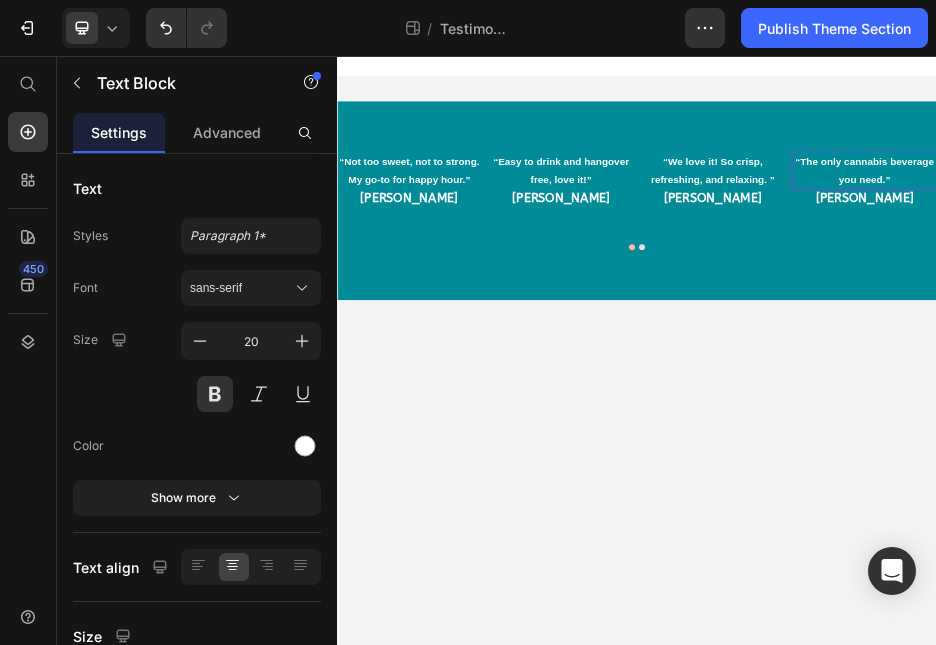 click on "“The only cannabis beverage you need.”" at bounding box center [1393, 284] 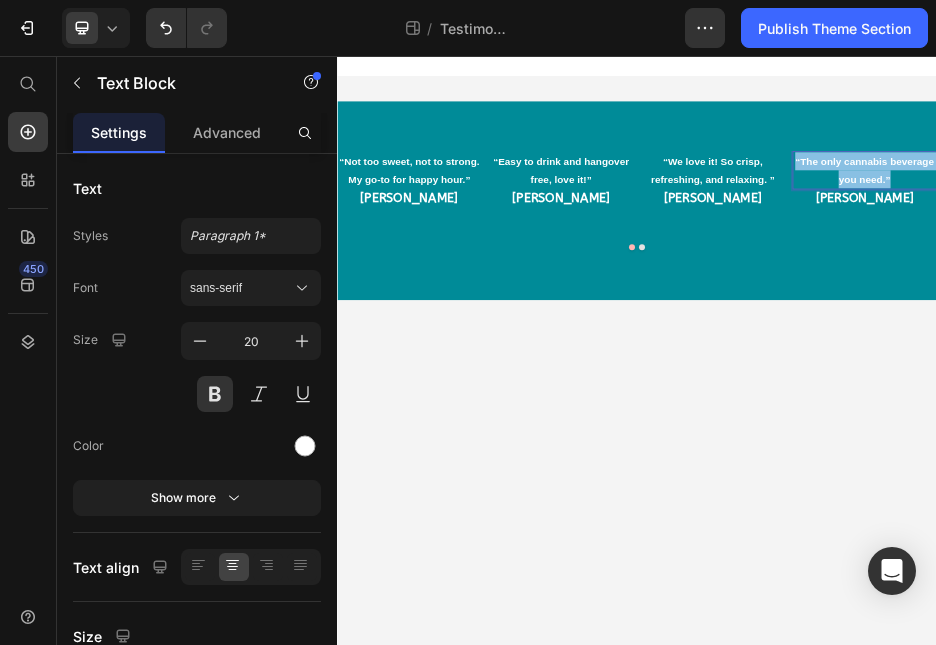 drag, startPoint x: 1449, startPoint y: 301, endPoint x: 1252, endPoint y: 274, distance: 198.84164 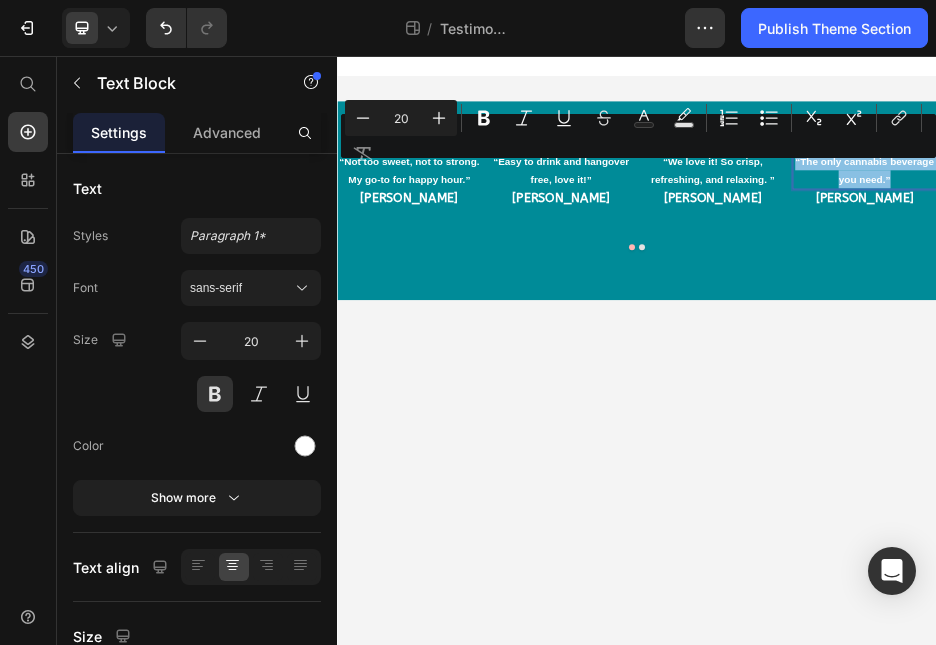 copy on "“The only cannabis beverage you need.”" 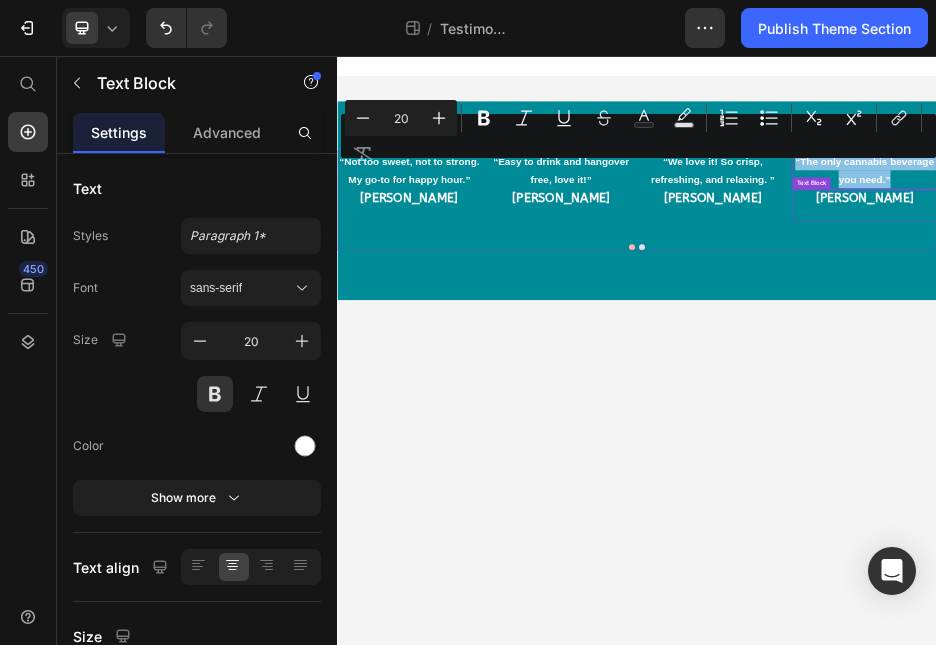 click on "[PERSON_NAME]" at bounding box center [1393, 354] 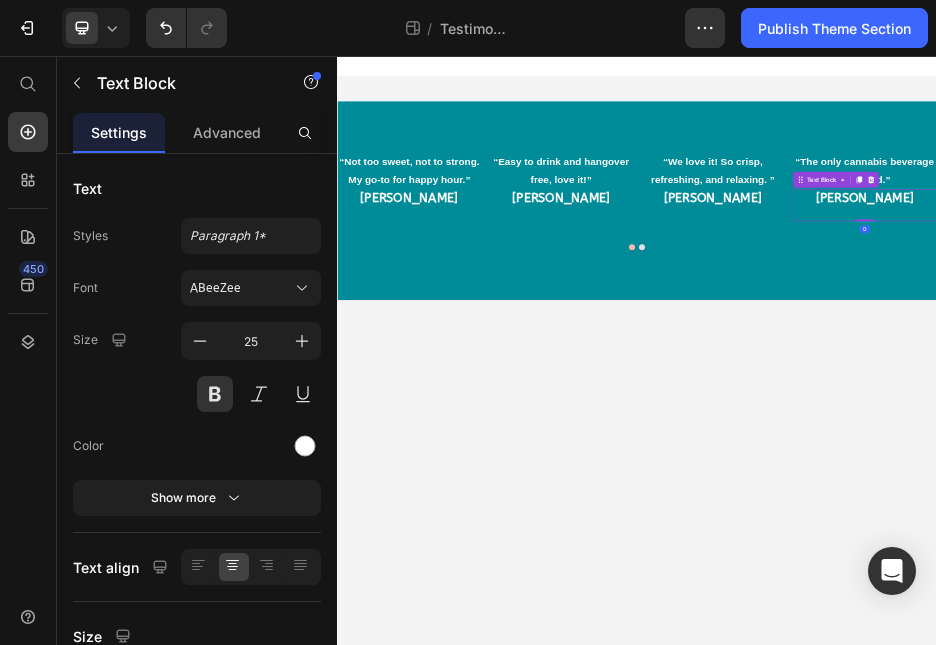 click on "[PERSON_NAME]" at bounding box center (1393, 354) 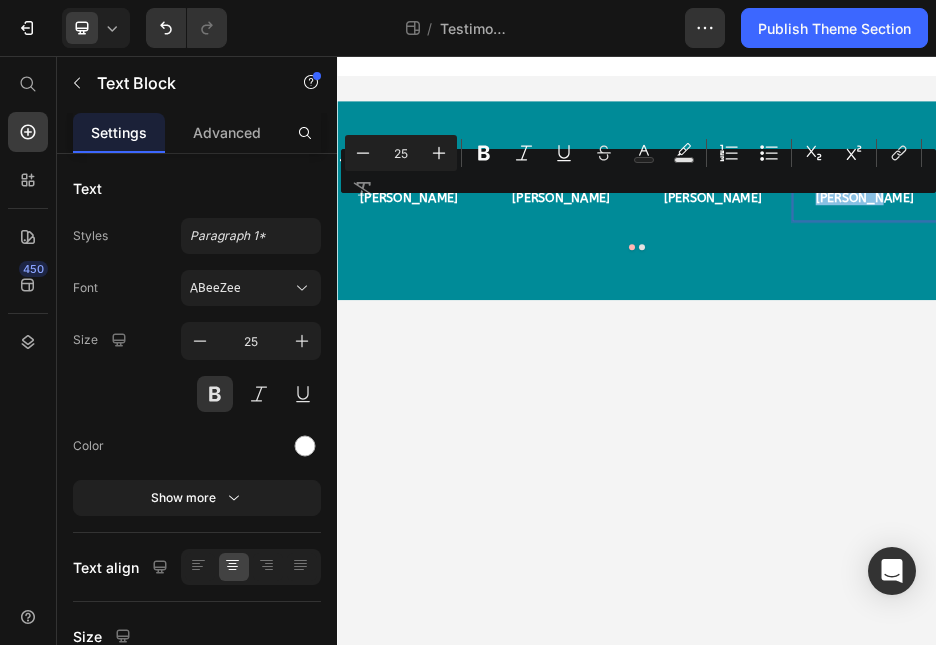 drag, startPoint x: 1444, startPoint y: 342, endPoint x: 1331, endPoint y: 338, distance: 113.07078 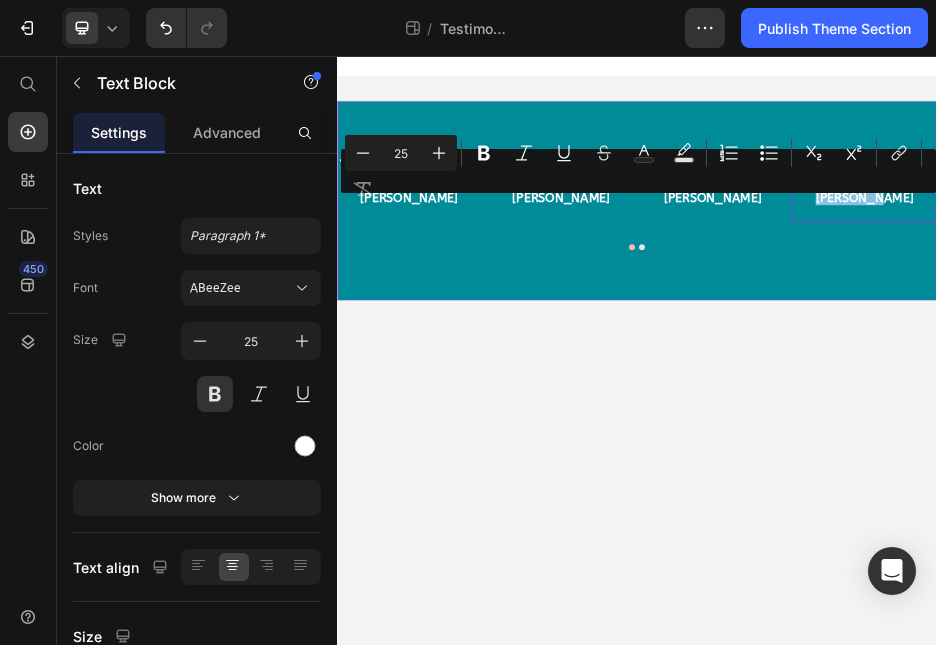 click on "“Not too sweet, not to strong. My go-to for happy hour.” Text Block [PERSON_NAME]    Text Block “Easy to drink and hangover free, love it!” Text Block [PERSON_NAME]    Text Block “We love it! So crisp, refreshing, and relaxing. ” Text Block [PERSON_NAME]    Text Block “The only cannabis beverage you need.” Text Block [PERSON_NAME]    Text Block   0 “Incredibly smooth and absolutely delicious!” Text Block [PERSON_NAME]    Text Block Carousel" at bounding box center (937, 345) 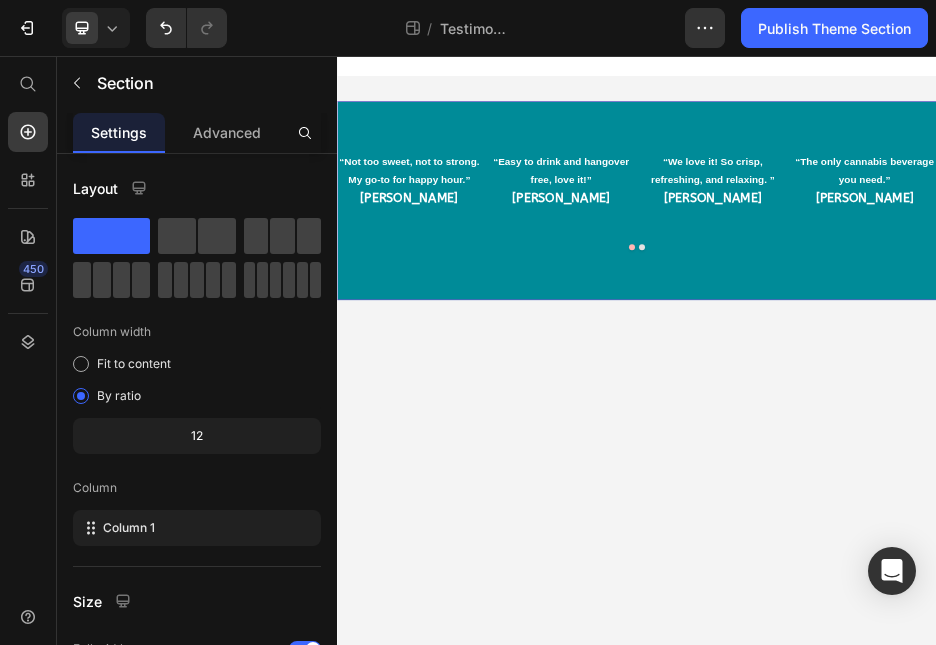 click on "“Not too sweet, not to strong. My go-to for happy hour.” Text Block [PERSON_NAME]    Text Block “Easy to drink and hangover free, love it!” Text Block [PERSON_NAME]    Text Block “We love it! So crisp, refreshing, and relaxing. ” Text Block [PERSON_NAME]    Text Block “The only cannabis beverage you need.” Text Block [PERSON_NAME]    Text Block “Incredibly smooth and absolutely delicious!” Text Block [PERSON_NAME]    Text Block Carousel" at bounding box center [937, 345] 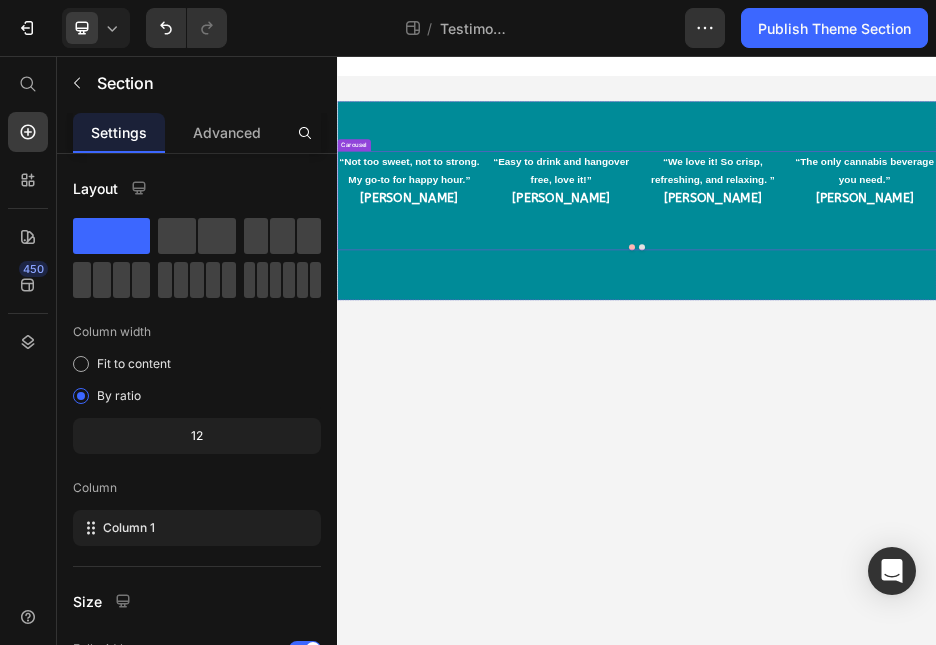 click at bounding box center [947, 438] 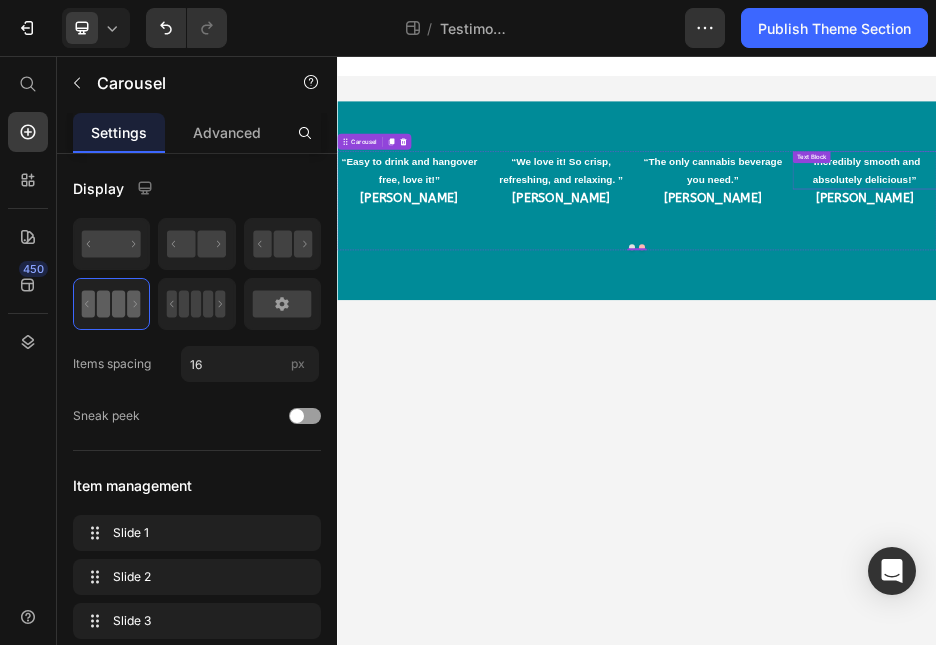 click on "“Incredibly smooth and absolutely delicious!”" at bounding box center [1393, 284] 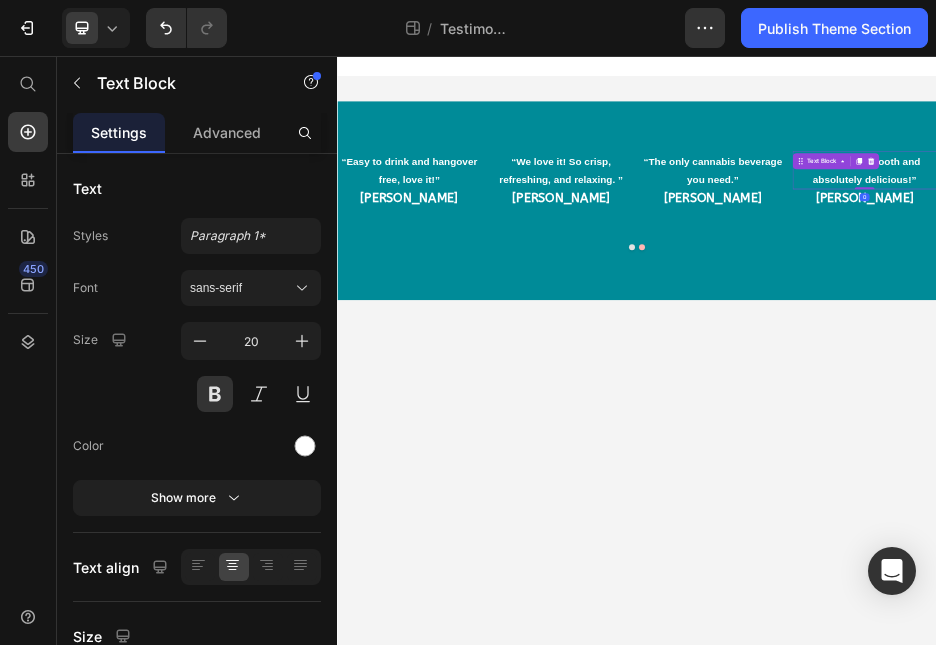 click on "“Incredibly smooth and absolutely delicious!”" at bounding box center (1393, 284) 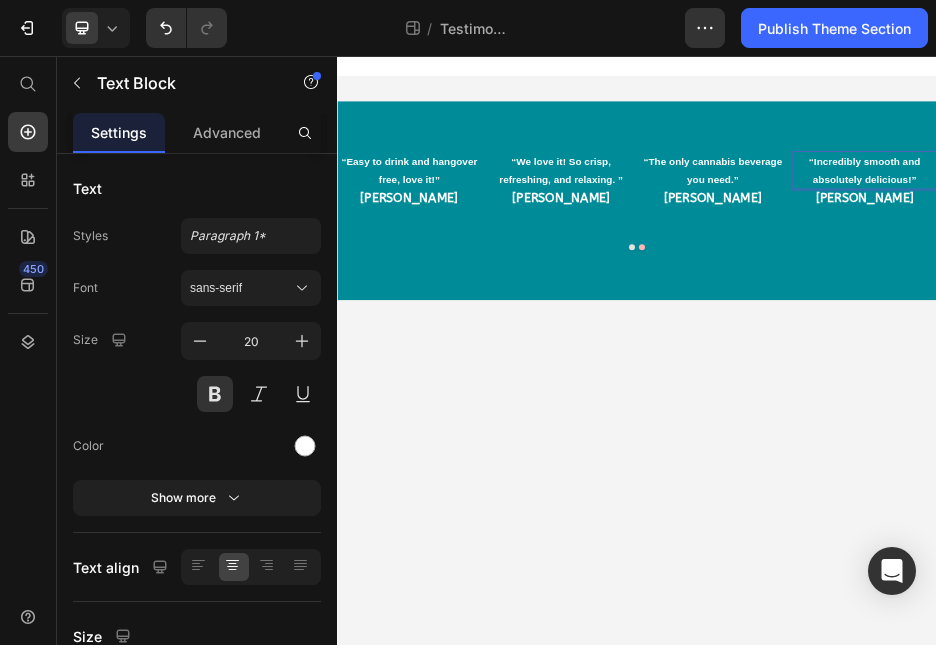 click on "“Incredibly smooth and absolutely delicious!”" at bounding box center [1393, 284] 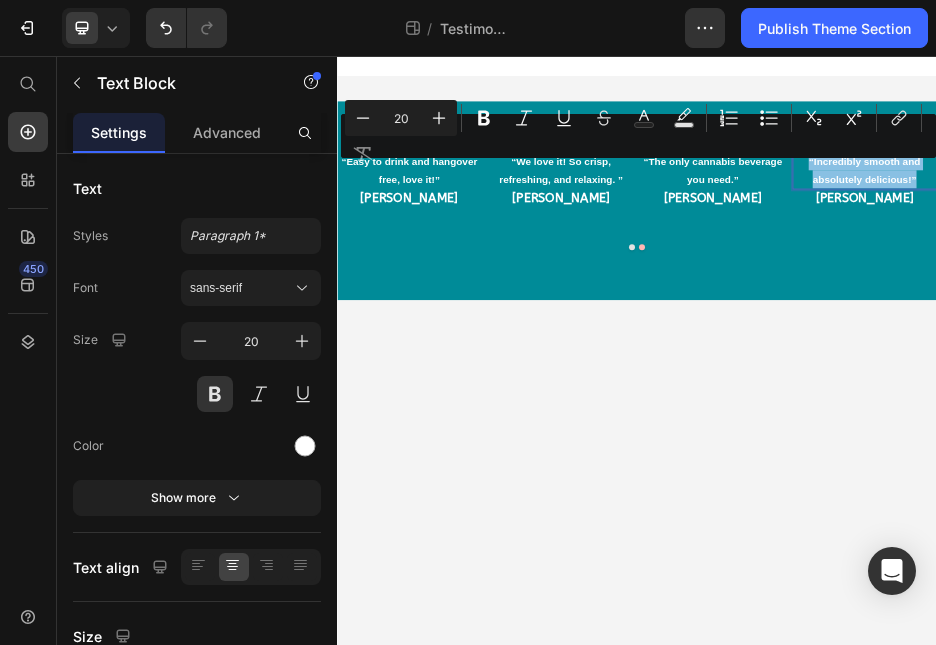 drag, startPoint x: 1499, startPoint y: 304, endPoint x: 1271, endPoint y: 275, distance: 229.8369 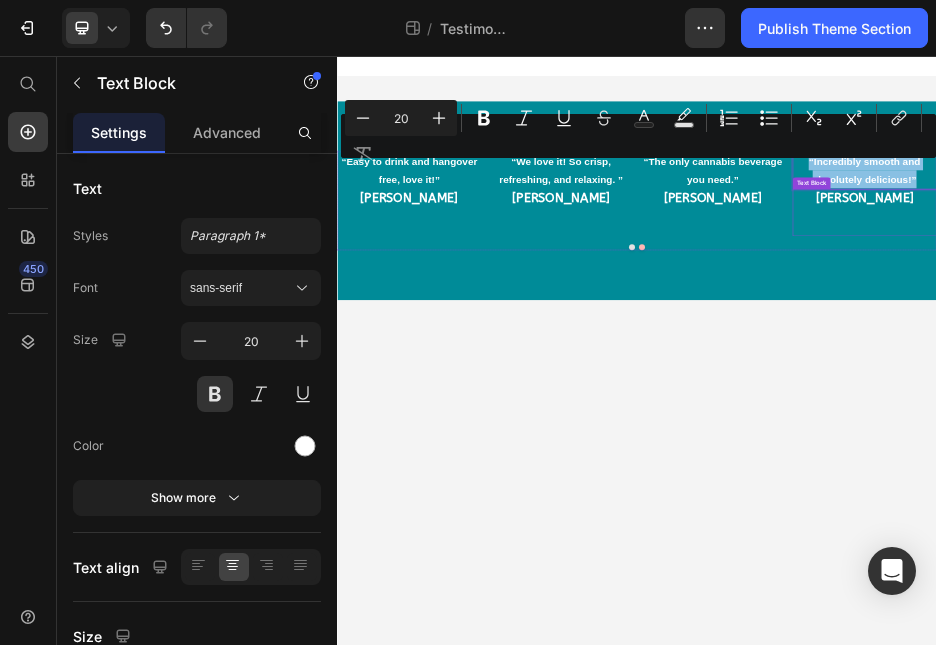 click on "[PERSON_NAME]" at bounding box center (1393, 369) 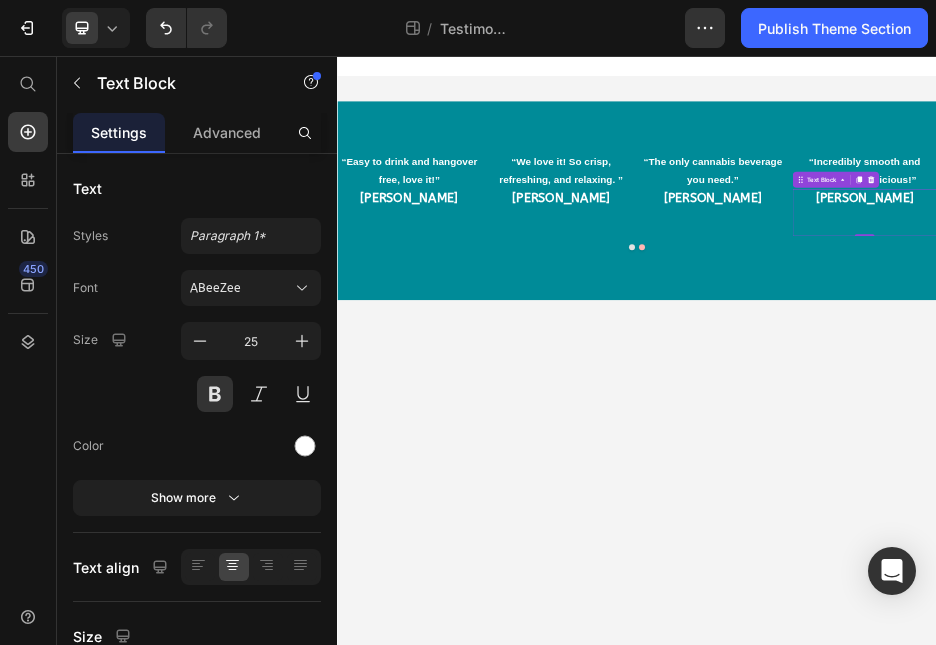 click on "[PERSON_NAME]" at bounding box center [1393, 369] 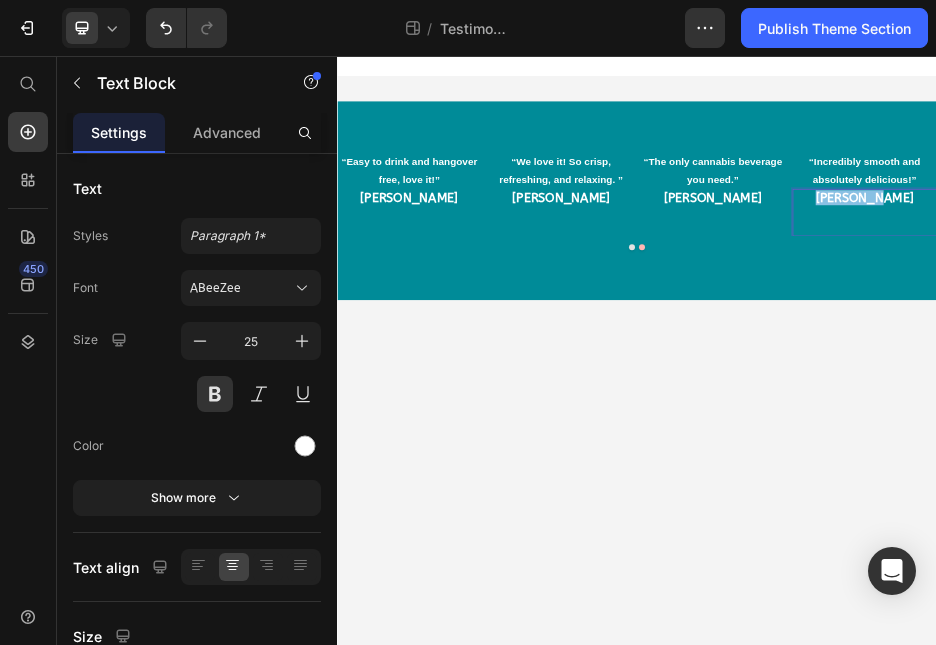 drag, startPoint x: 1439, startPoint y: 348, endPoint x: 1330, endPoint y: 348, distance: 109 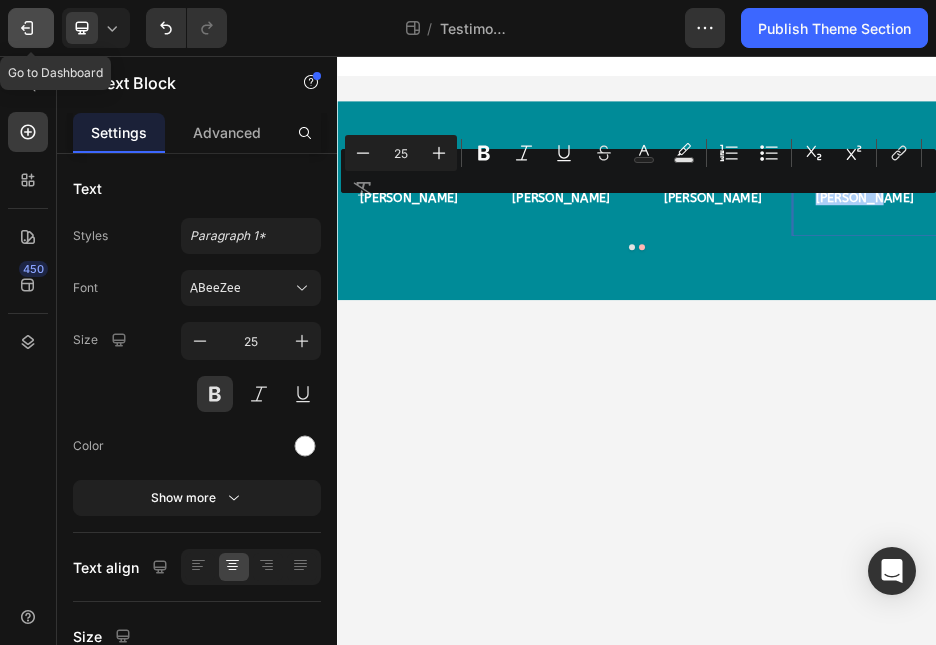 click 